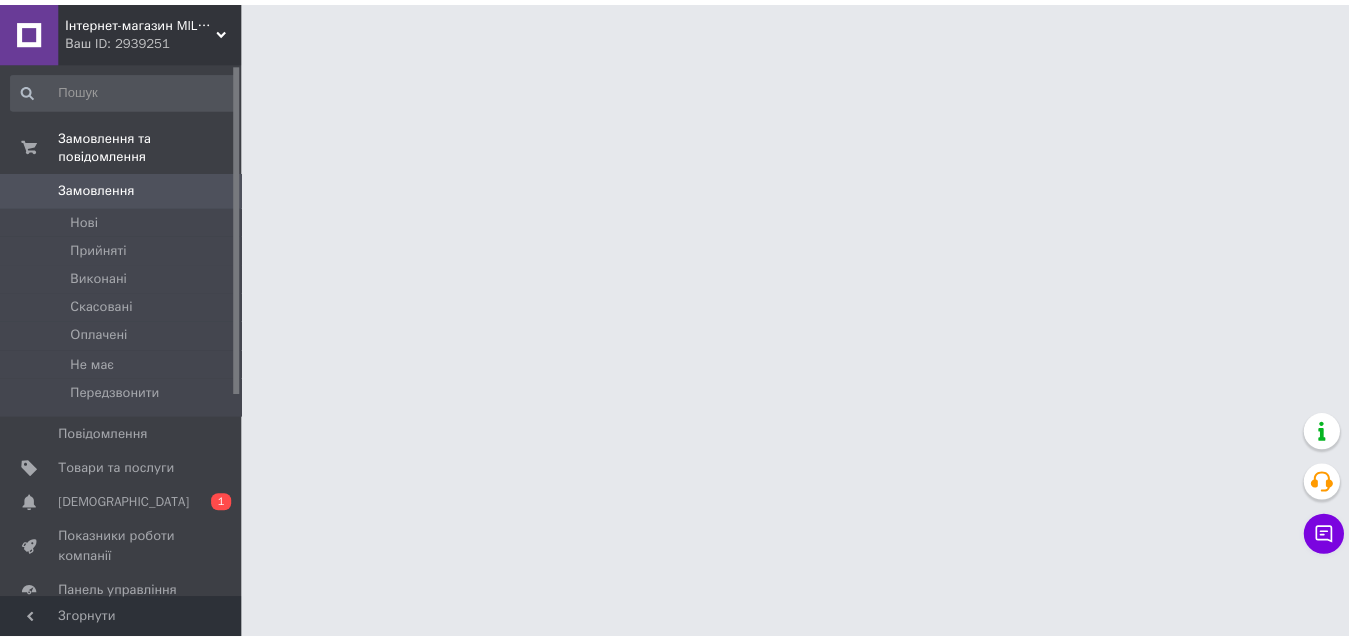 scroll, scrollTop: 0, scrollLeft: 0, axis: both 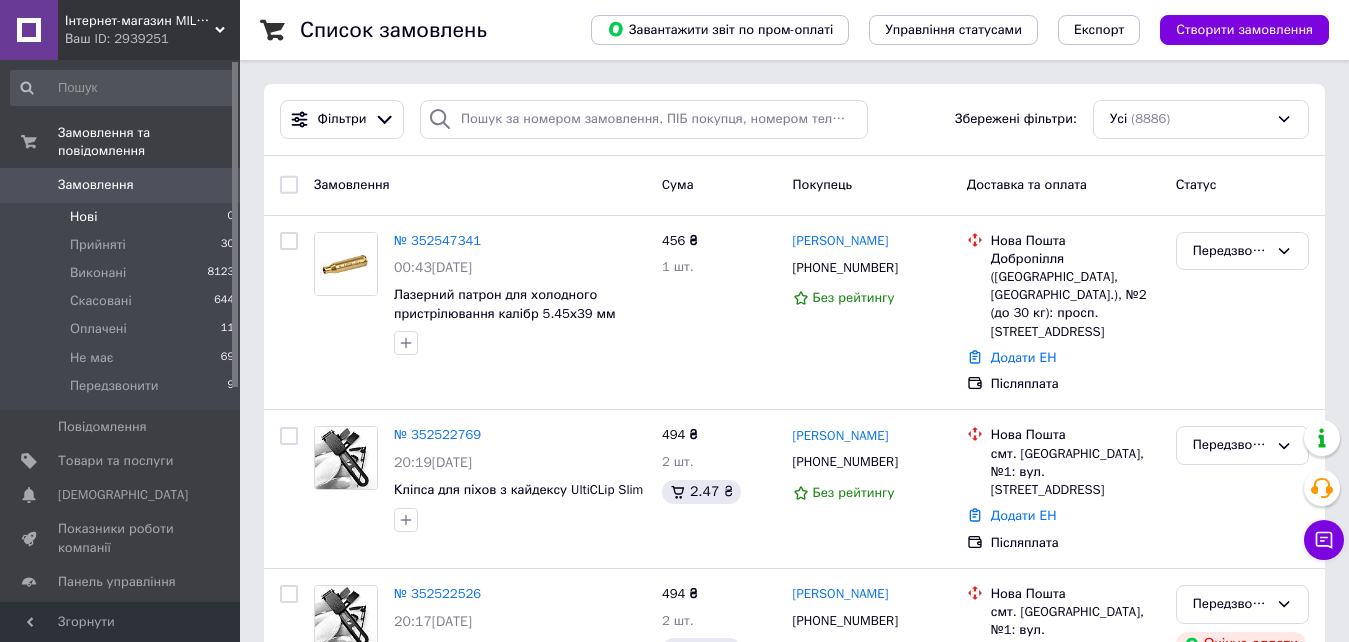click on "Нові 0" at bounding box center (123, 217) 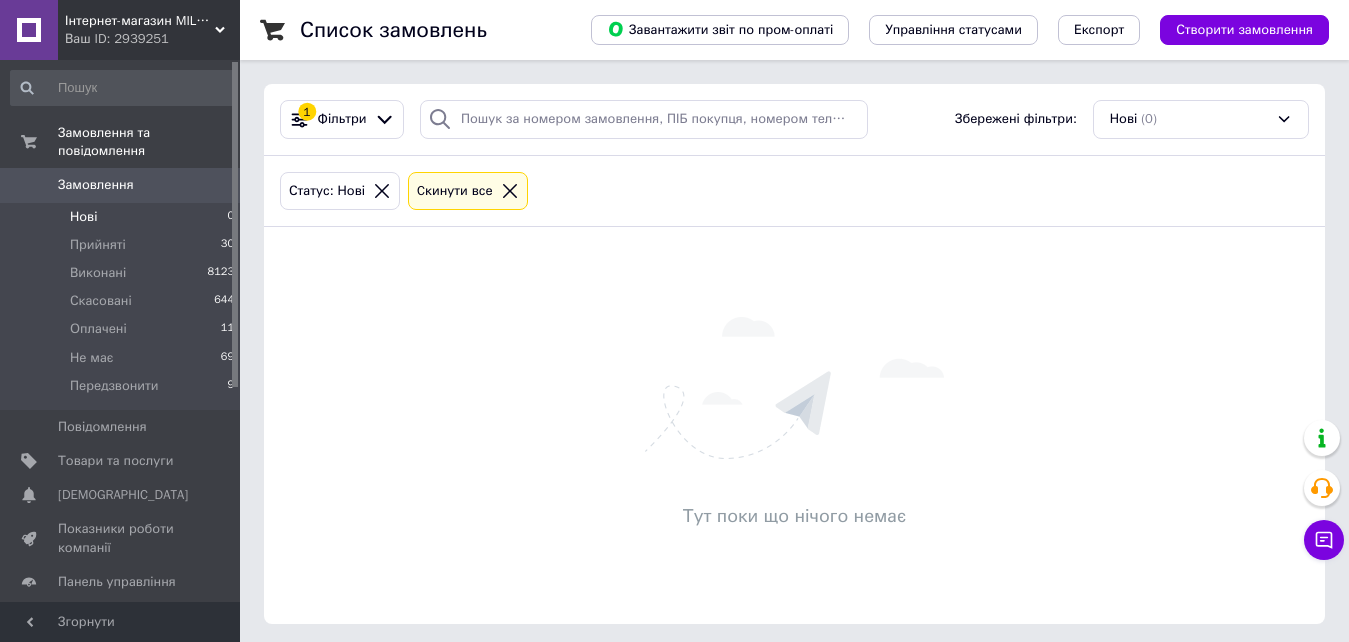 click 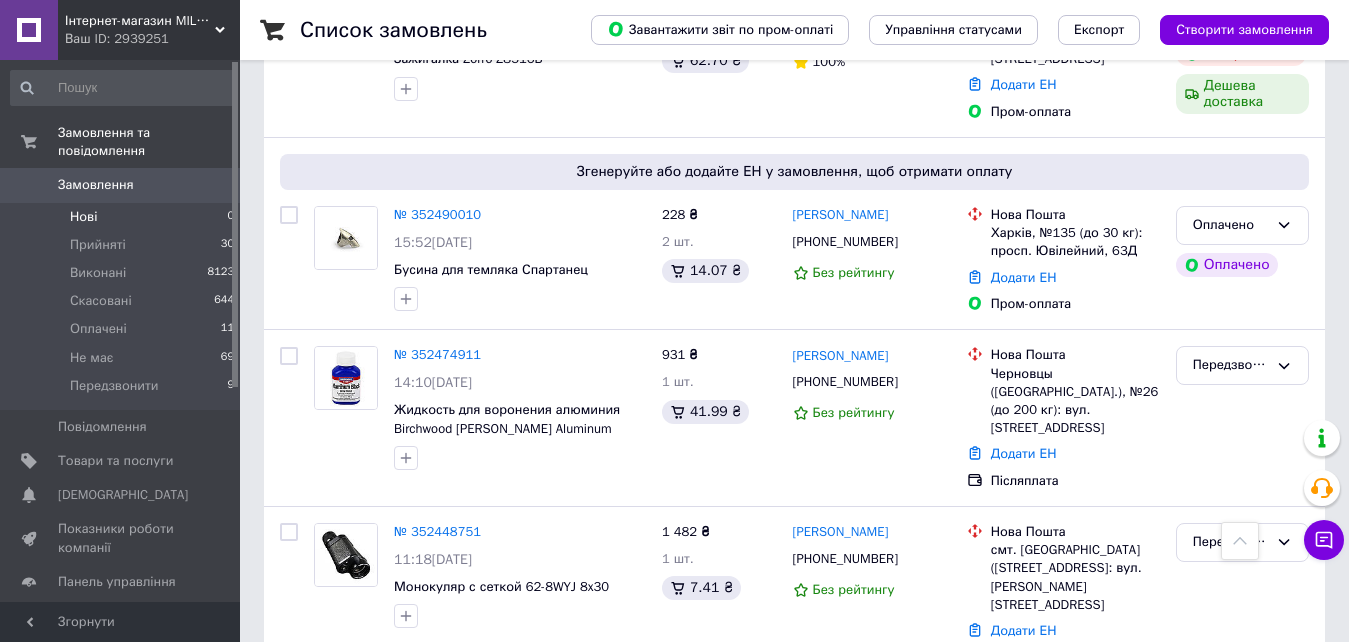 scroll, scrollTop: 1000, scrollLeft: 0, axis: vertical 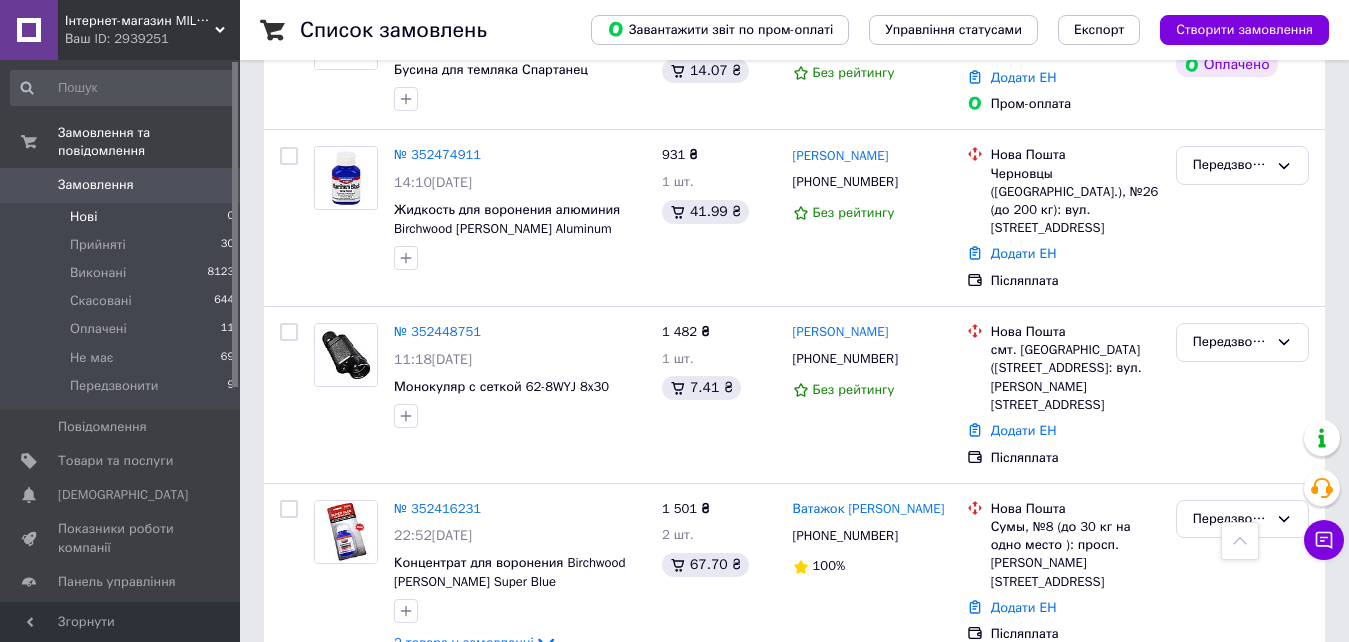 click on "№ 352448751" at bounding box center (437, 331) 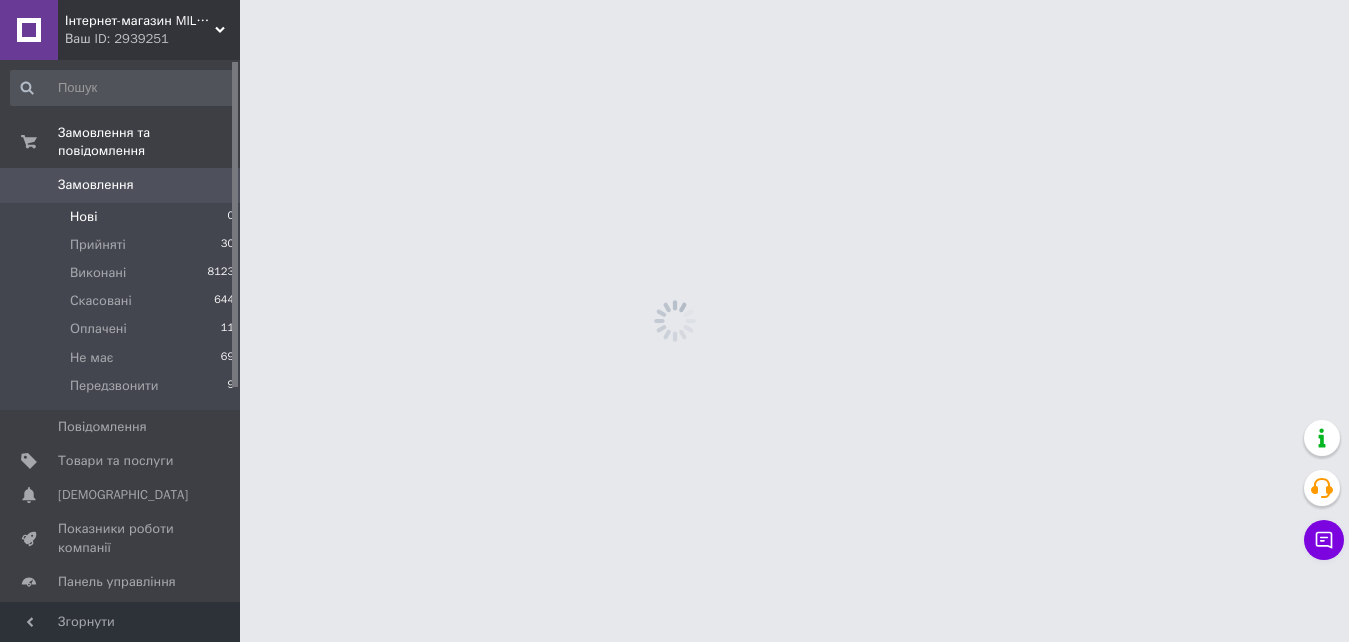 scroll, scrollTop: 0, scrollLeft: 0, axis: both 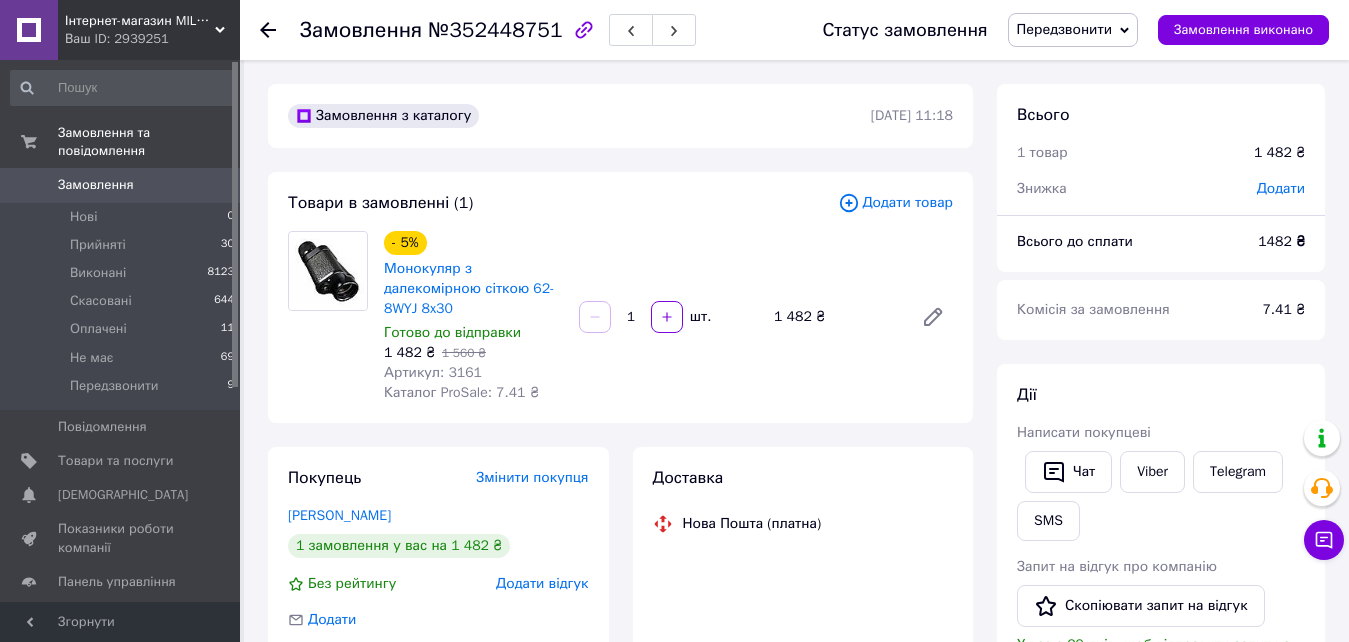 click on "Каталог ProSale: 7.41 ₴" at bounding box center (461, 392) 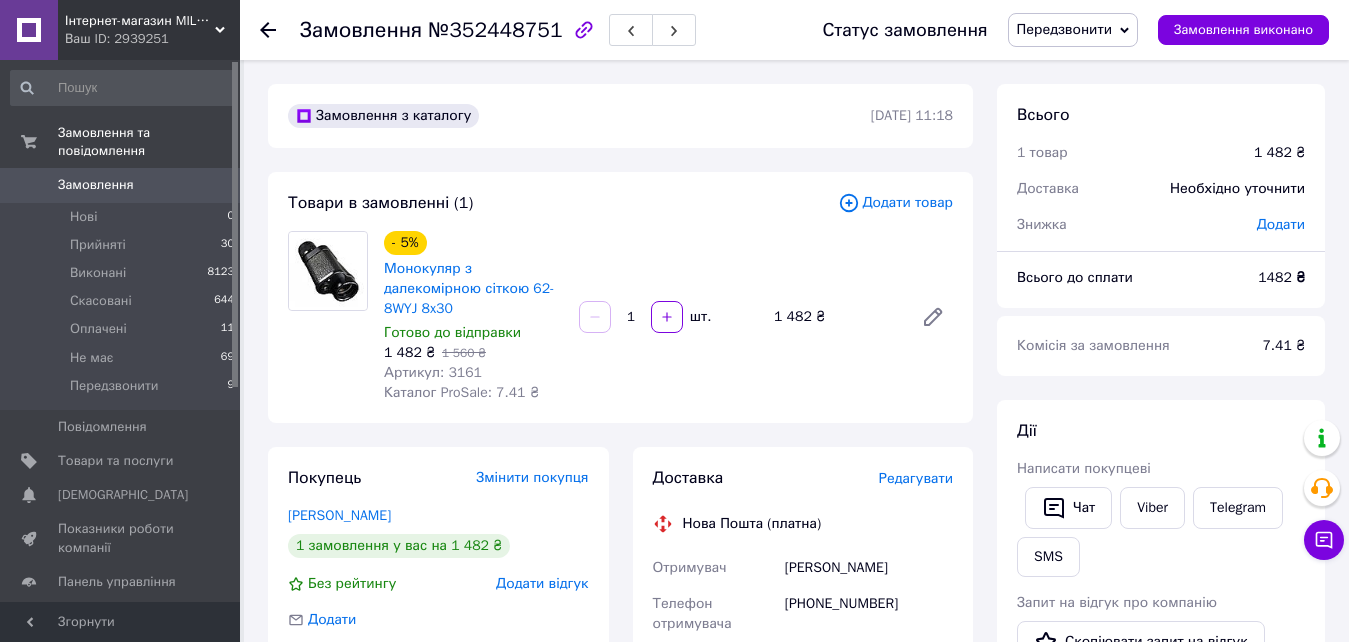 click on "Артикул: 3161" at bounding box center [433, 372] 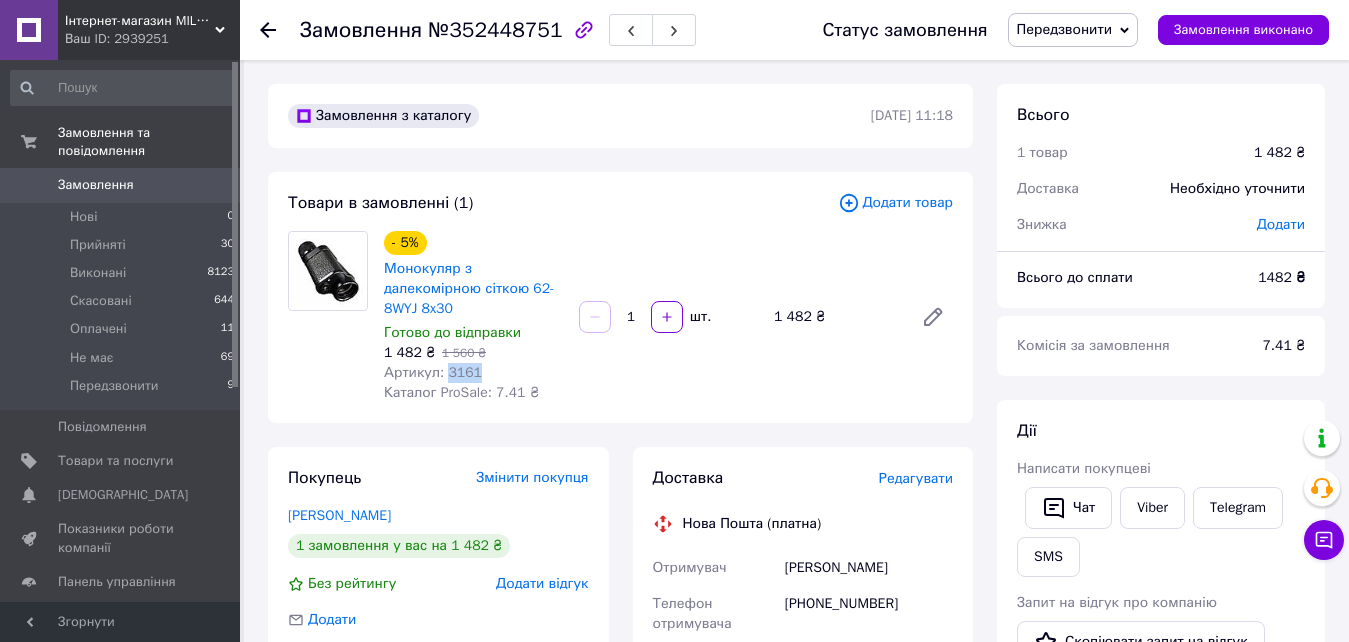 click on "Артикул: 3161" at bounding box center [433, 372] 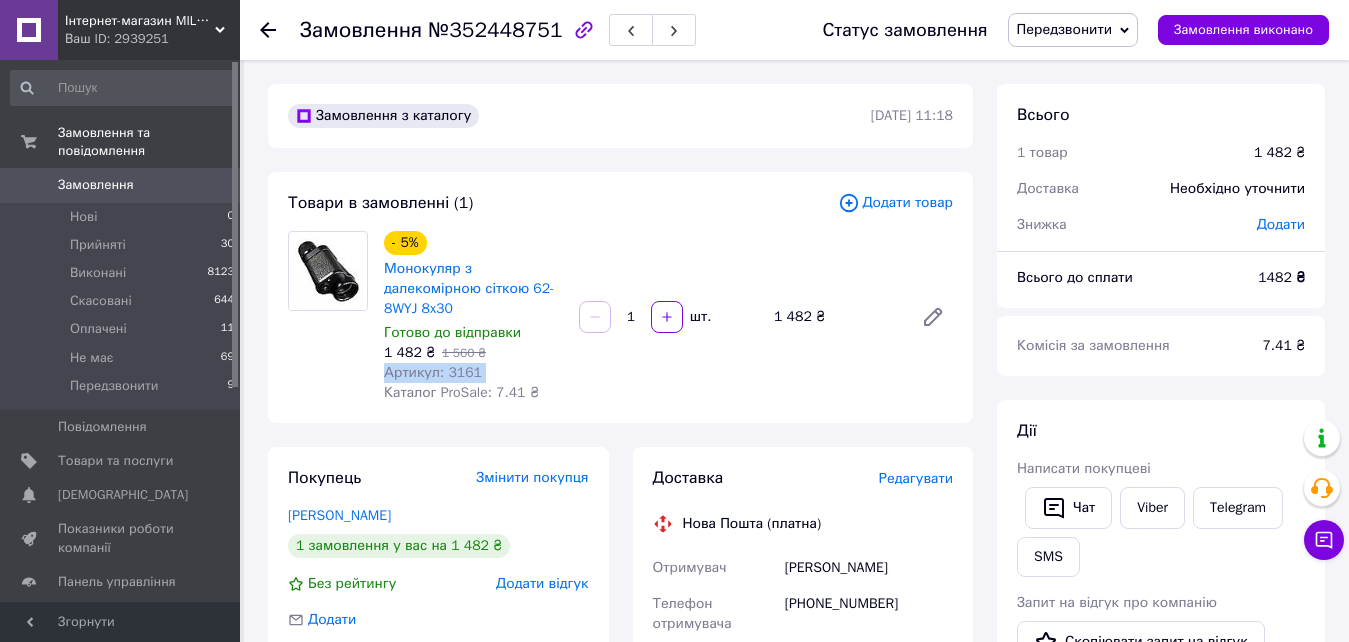 copy on "Артикул: 3161" 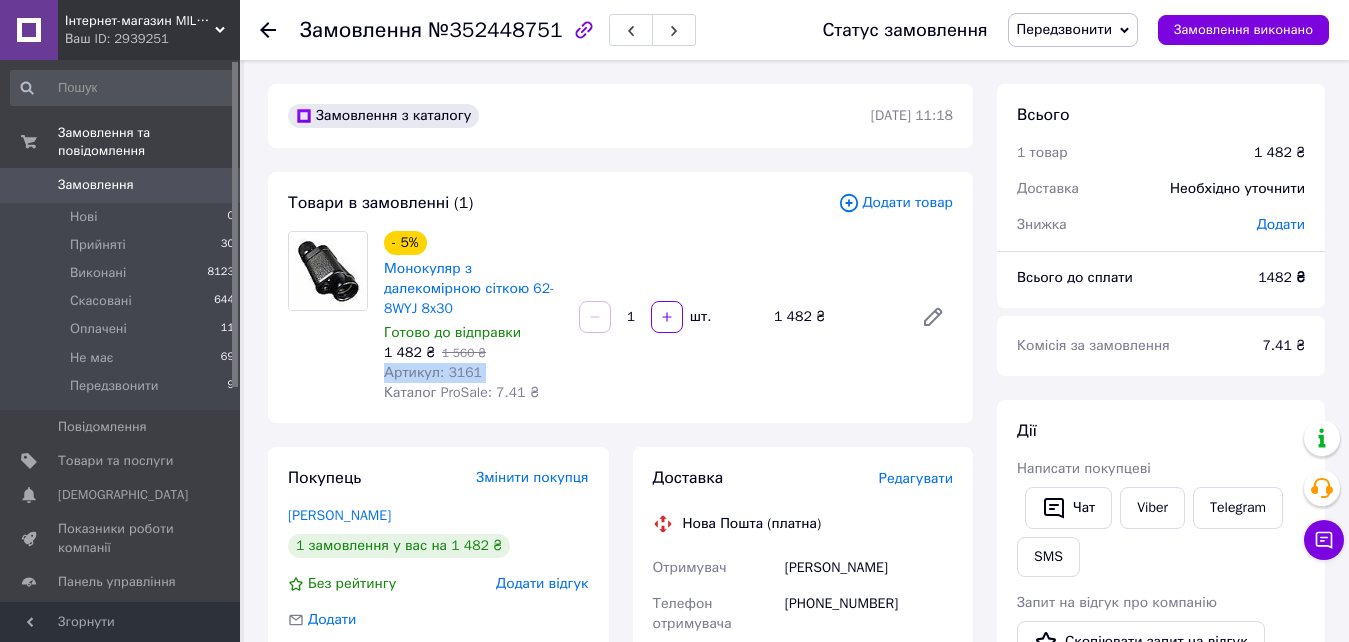 click on "1 560 ₴" at bounding box center [464, 353] 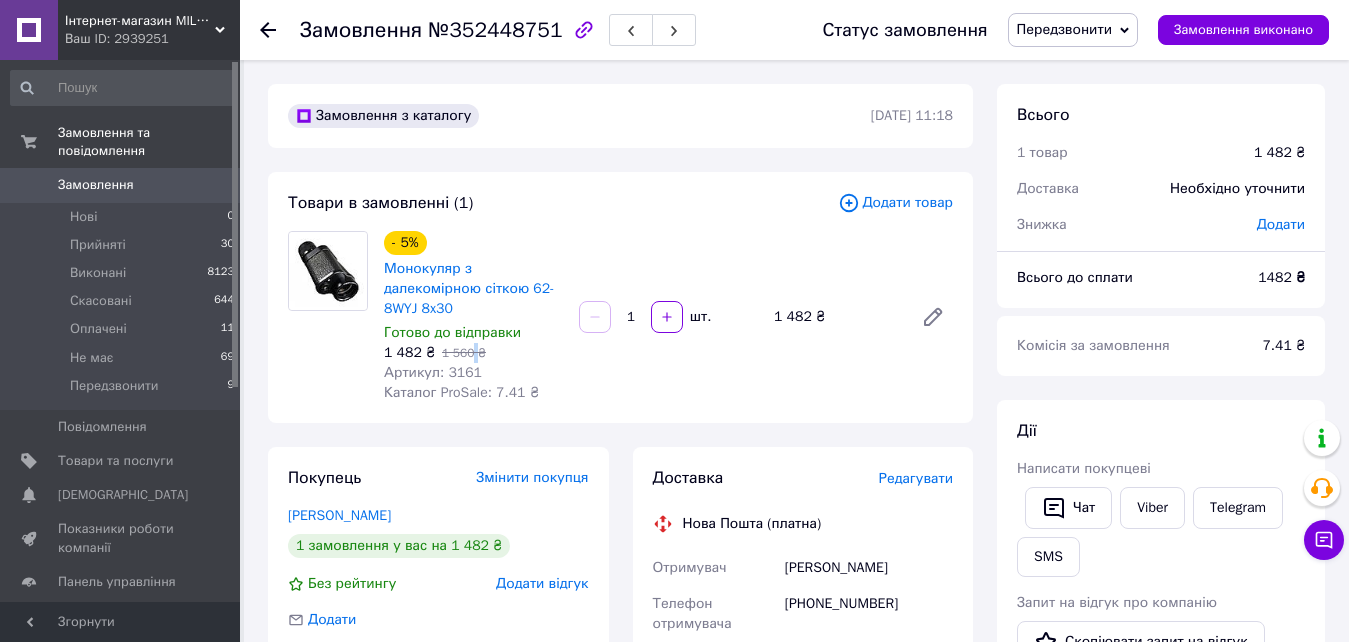 click on "Артикул: 3161" at bounding box center (433, 372) 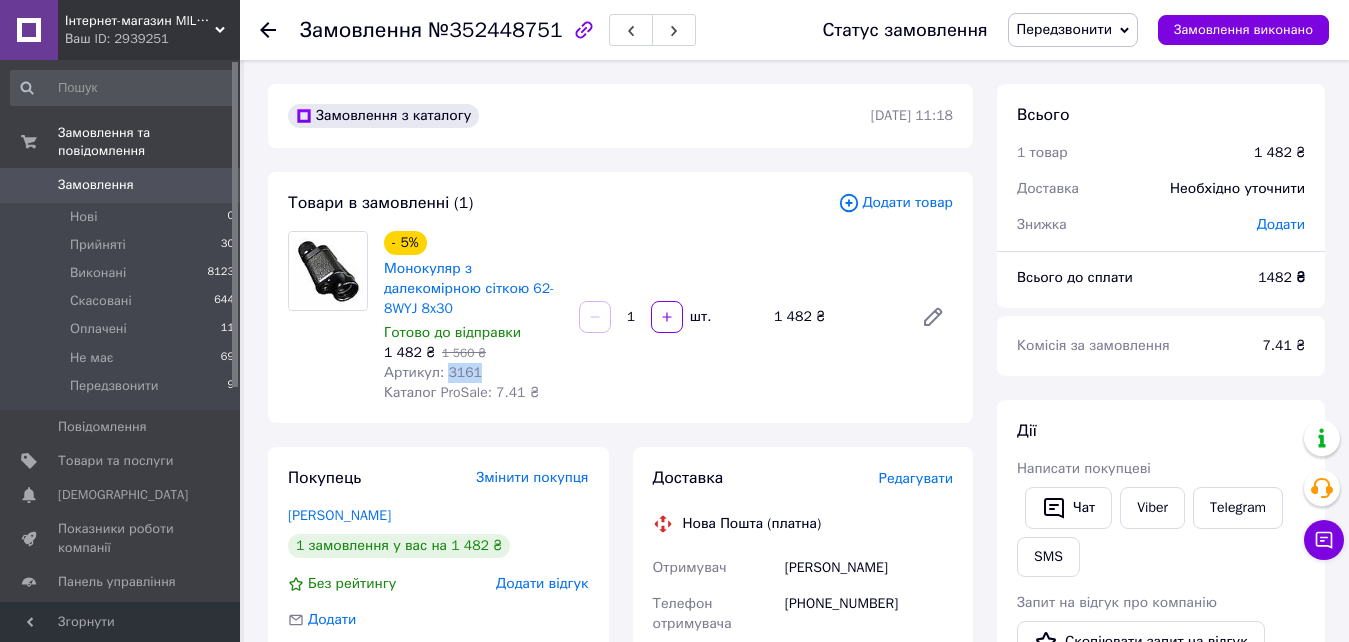 click on "Артикул: 3161" at bounding box center [433, 372] 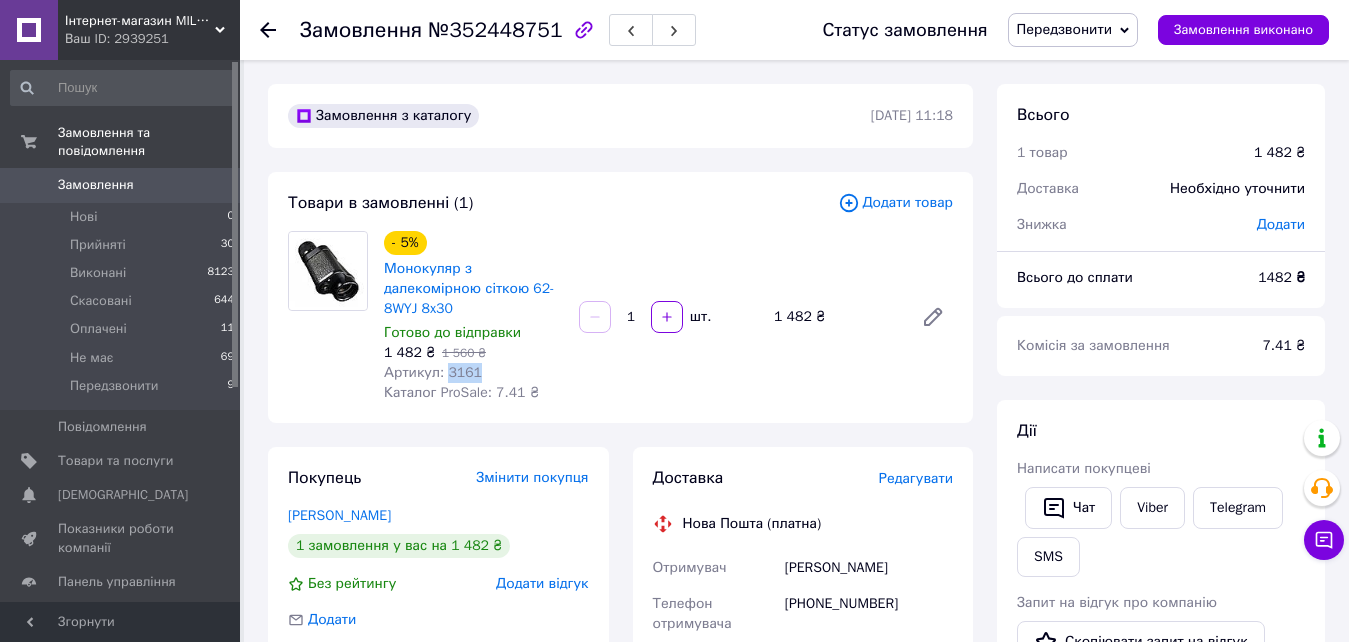 scroll, scrollTop: 200, scrollLeft: 0, axis: vertical 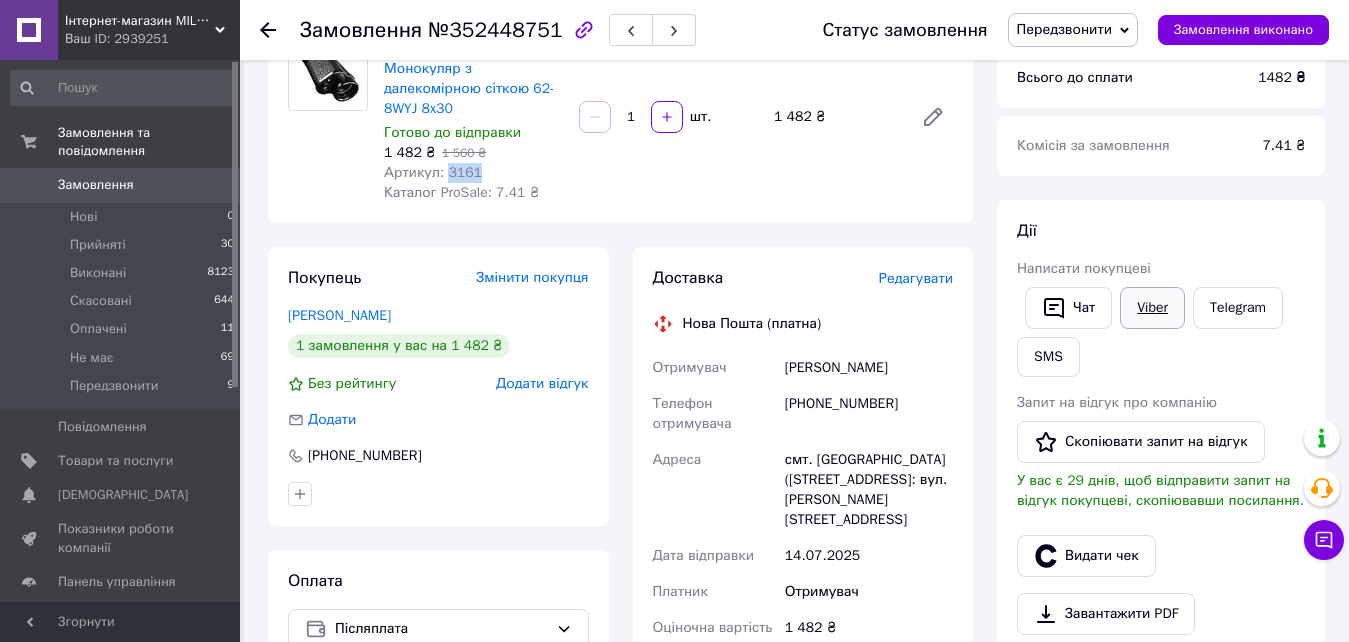 click on "Viber" at bounding box center [1152, 308] 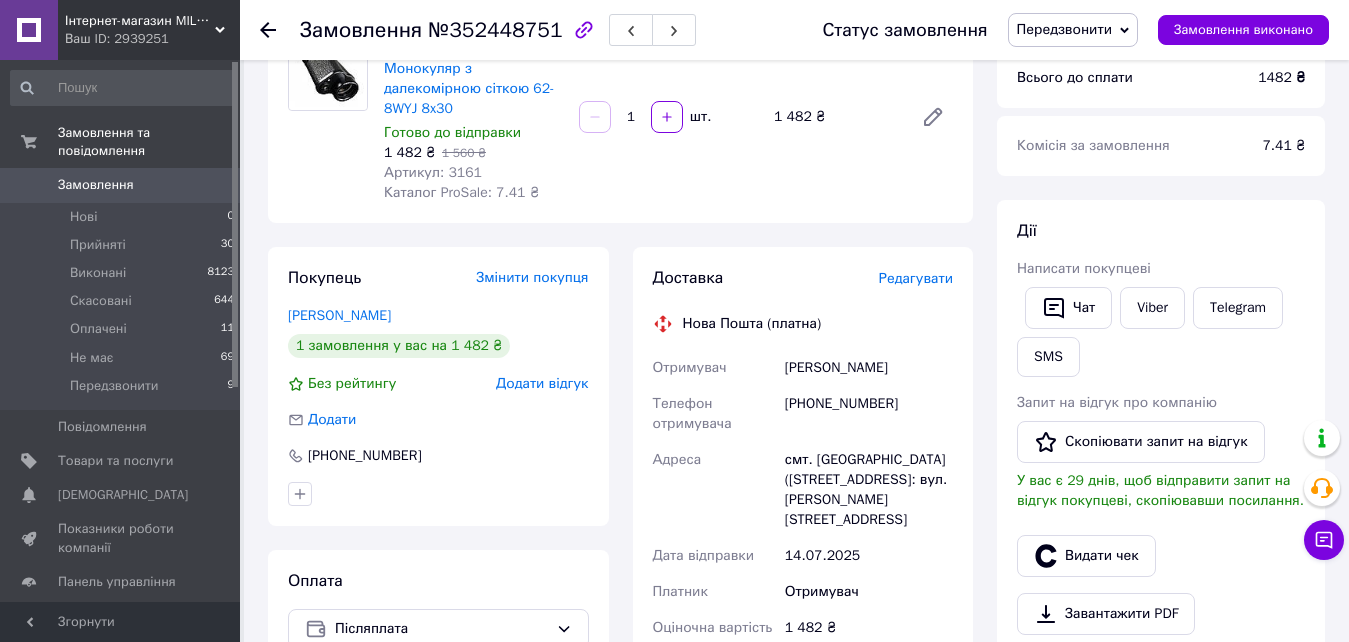 click on "Дії" at bounding box center [1161, 231] 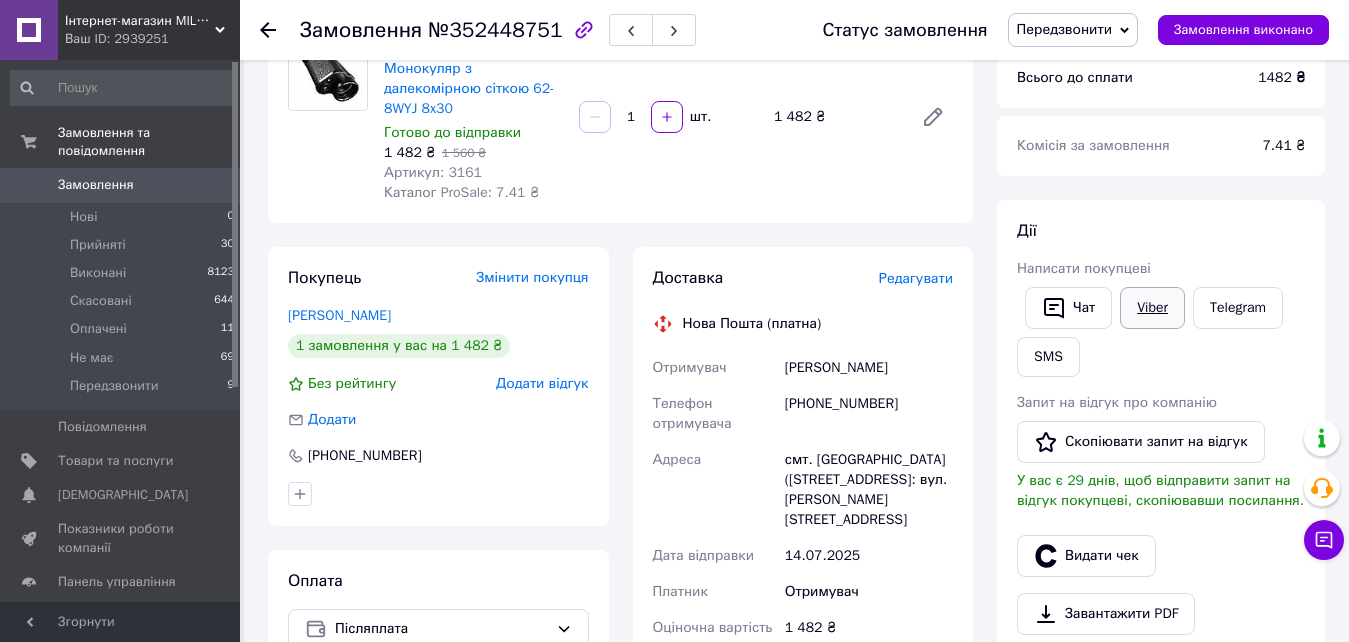 click on "Viber" at bounding box center (1152, 308) 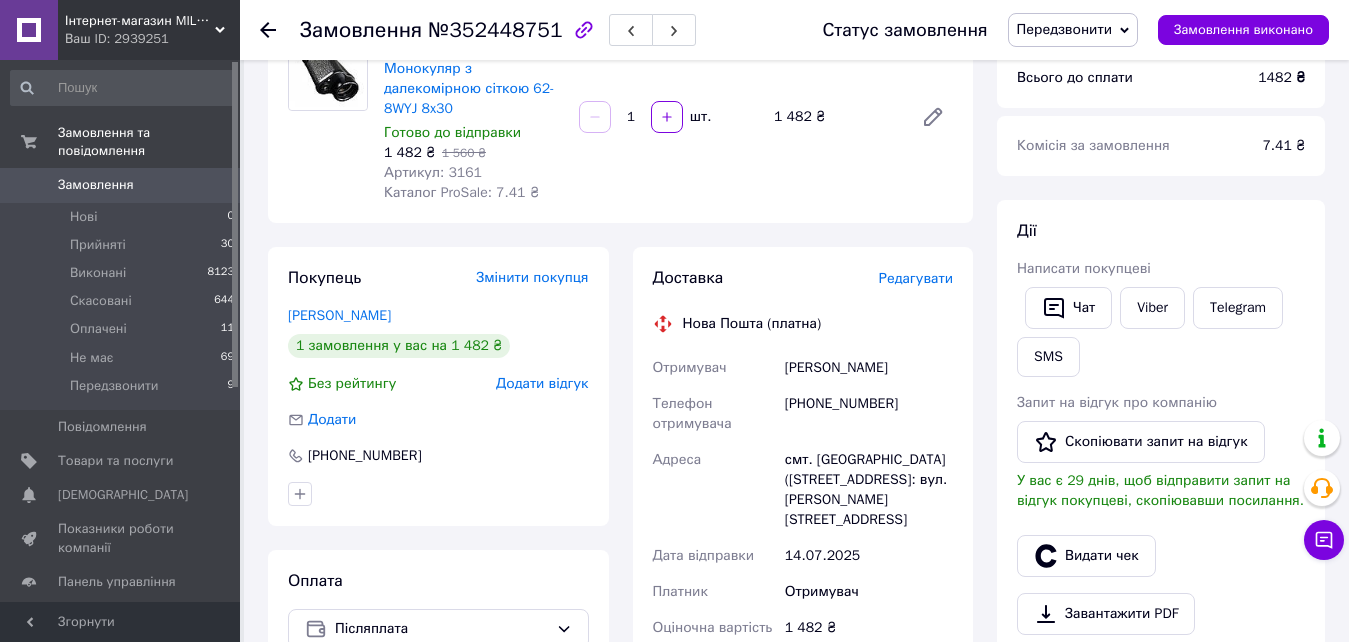 click on "Всього 1 товар 1 482 ₴ Доставка Необхідно уточнити Знижка Додати Всього до сплати 1482 ₴ Комісія за замовлення 7.41 ₴ Дії Написати покупцеві   Чат Viber Telegram SMS Запит на відгук про компанію   Скопіювати запит на відгук У вас є 29 днів, щоб відправити запит на відгук покупцеві, скопіювавши посилання.   Видати чек   Завантажити PDF   Друк PDF   Дублювати замовлення Мітки Особисті нотатки, які бачите лише ви. З їх допомогою можна фільтрувати замовлення Примітки Залишилося 300 символів Очистити Зберегти" at bounding box center (1161, 561) 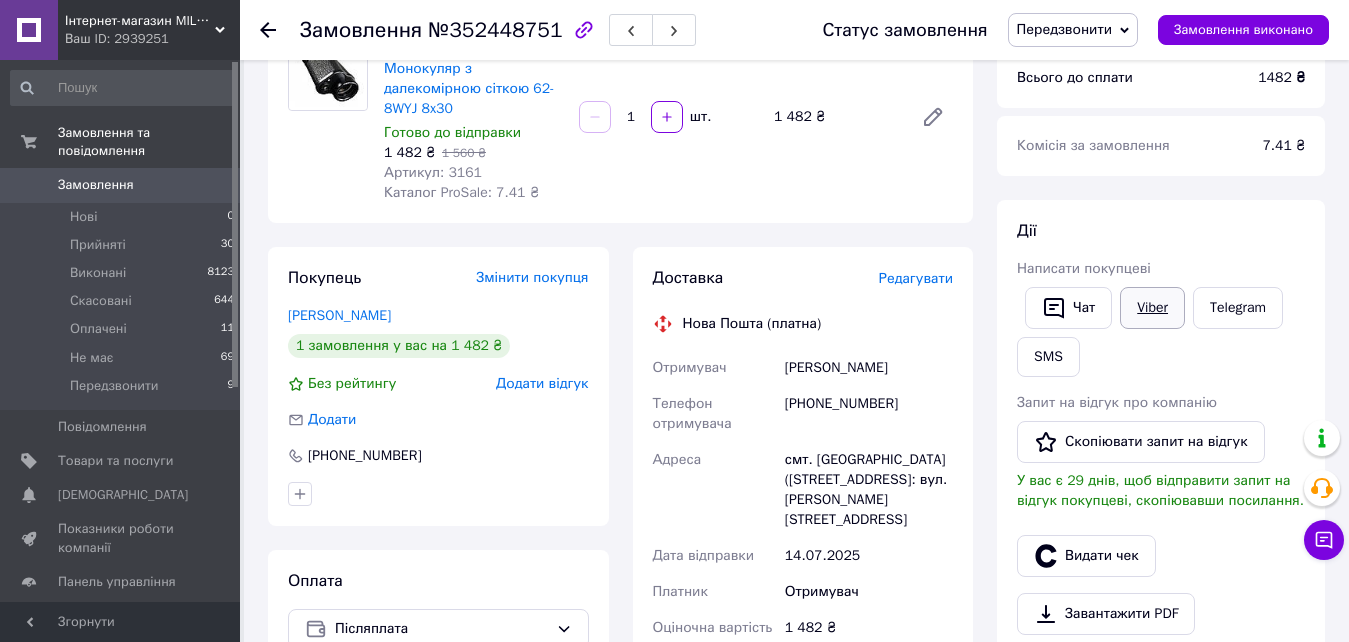 click on "Viber" at bounding box center [1152, 308] 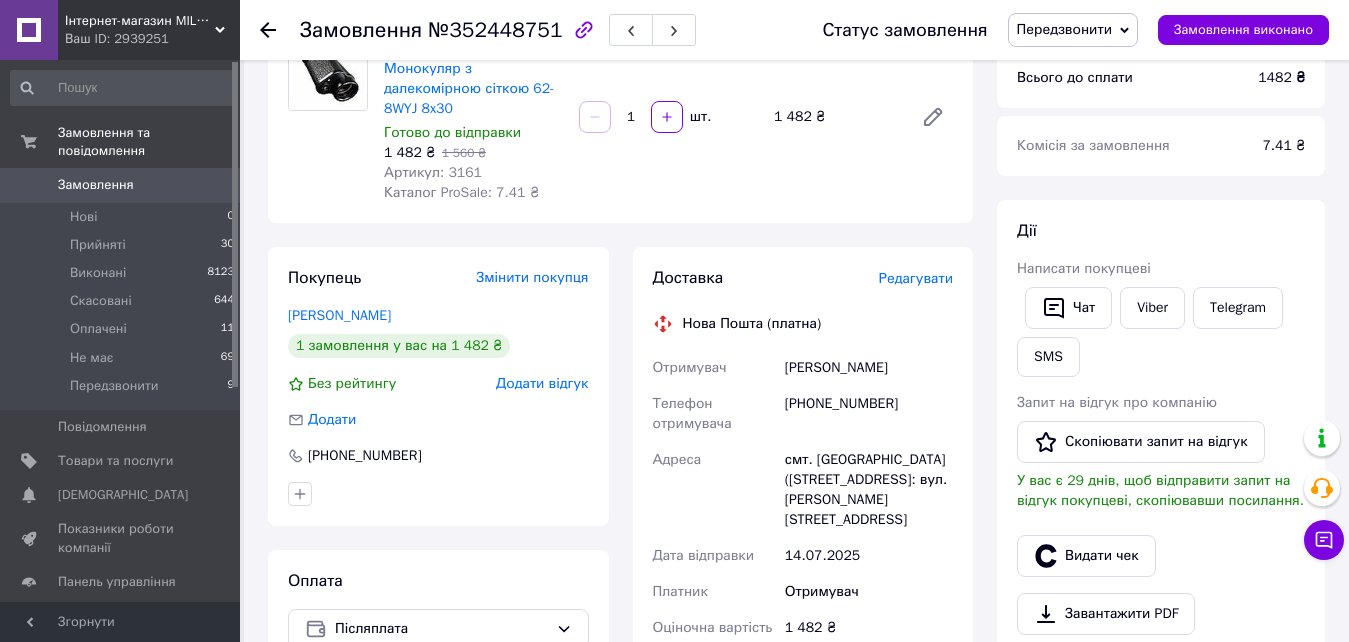 click on "Дії Написати покупцеві   Чат Viber Telegram SMS Запит на відгук про компанію   Скопіювати запит на відгук У вас є 29 днів, щоб відправити запит на відгук покупцеві, скопіювавши посилання.   Видати чек   Завантажити PDF   Друк PDF   Дублювати замовлення" at bounding box center [1161, 477] 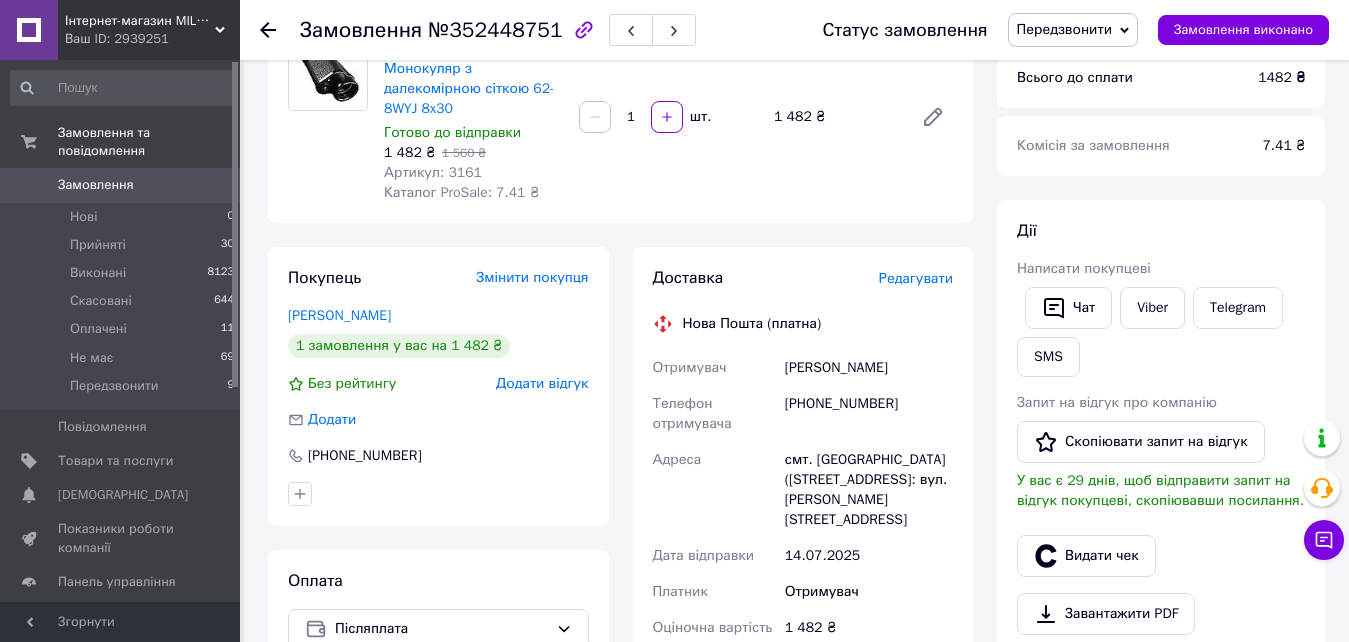 click on "Дії Написати покупцеві   Чат Viber Telegram SMS Запит на відгук про компанію   Скопіювати запит на відгук У вас є 29 днів, щоб відправити запит на відгук покупцеві, скопіювавши посилання.   Видати чек   Завантажити PDF   Друк PDF   Дублювати замовлення" at bounding box center [1161, 477] 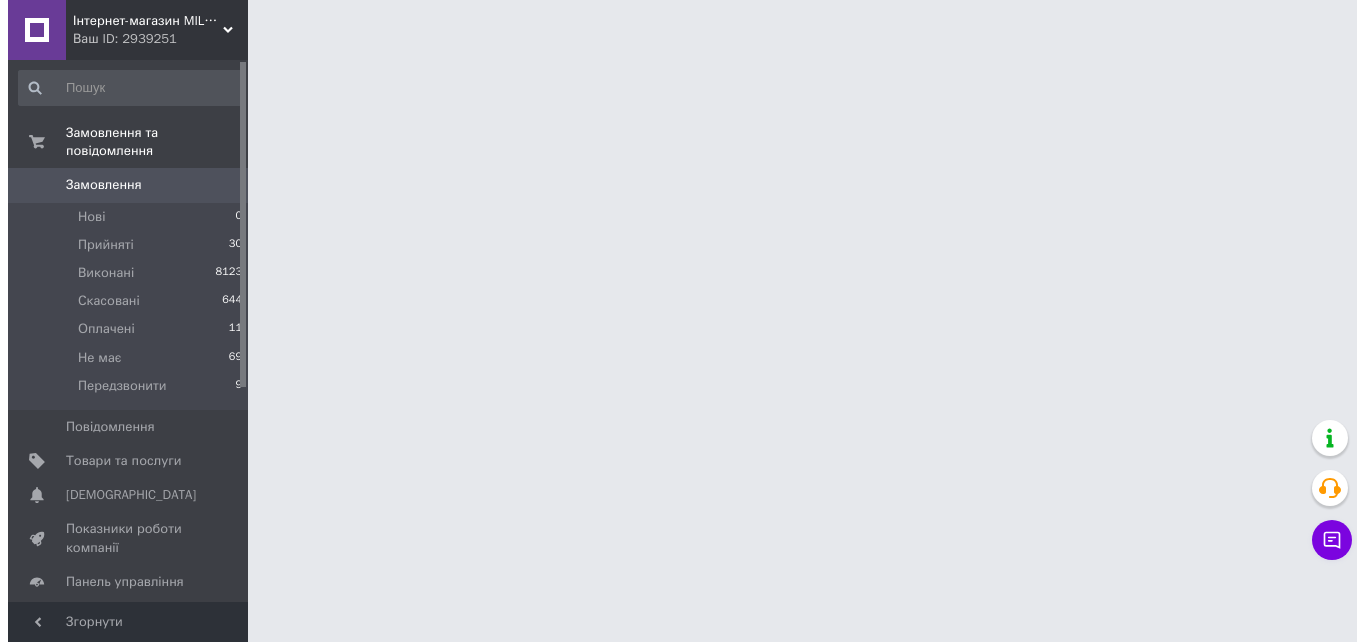scroll, scrollTop: 0, scrollLeft: 0, axis: both 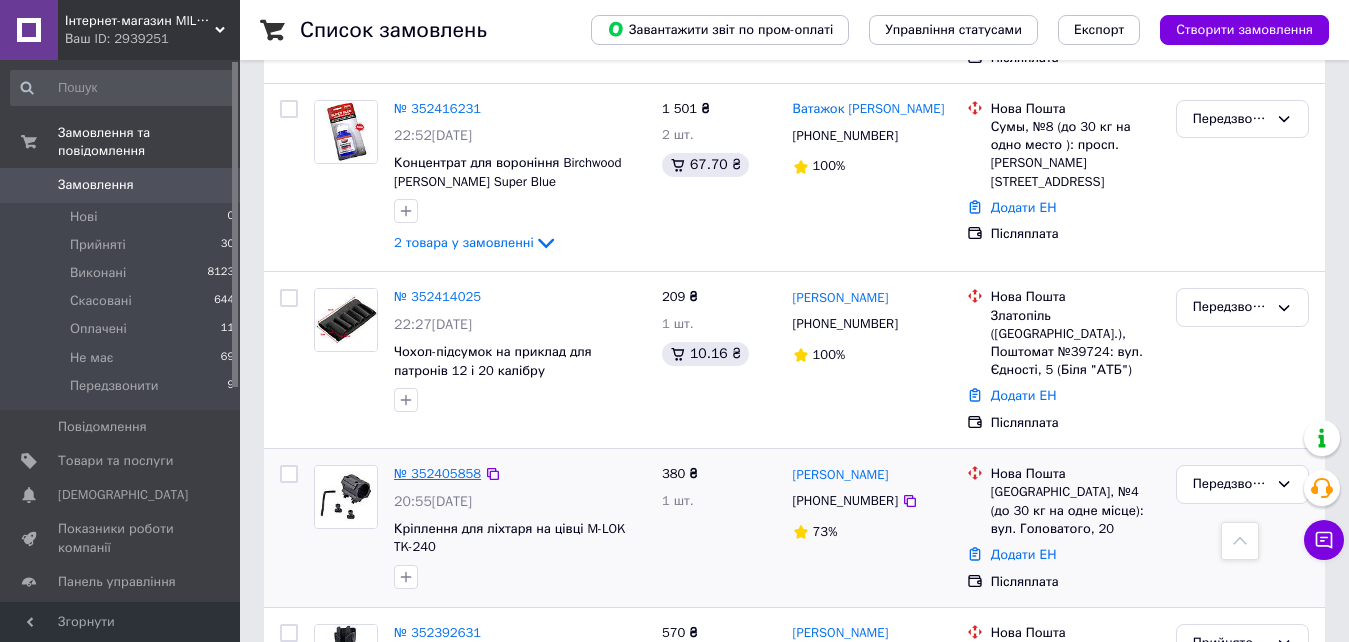 click on "№ 352405858" at bounding box center [437, 473] 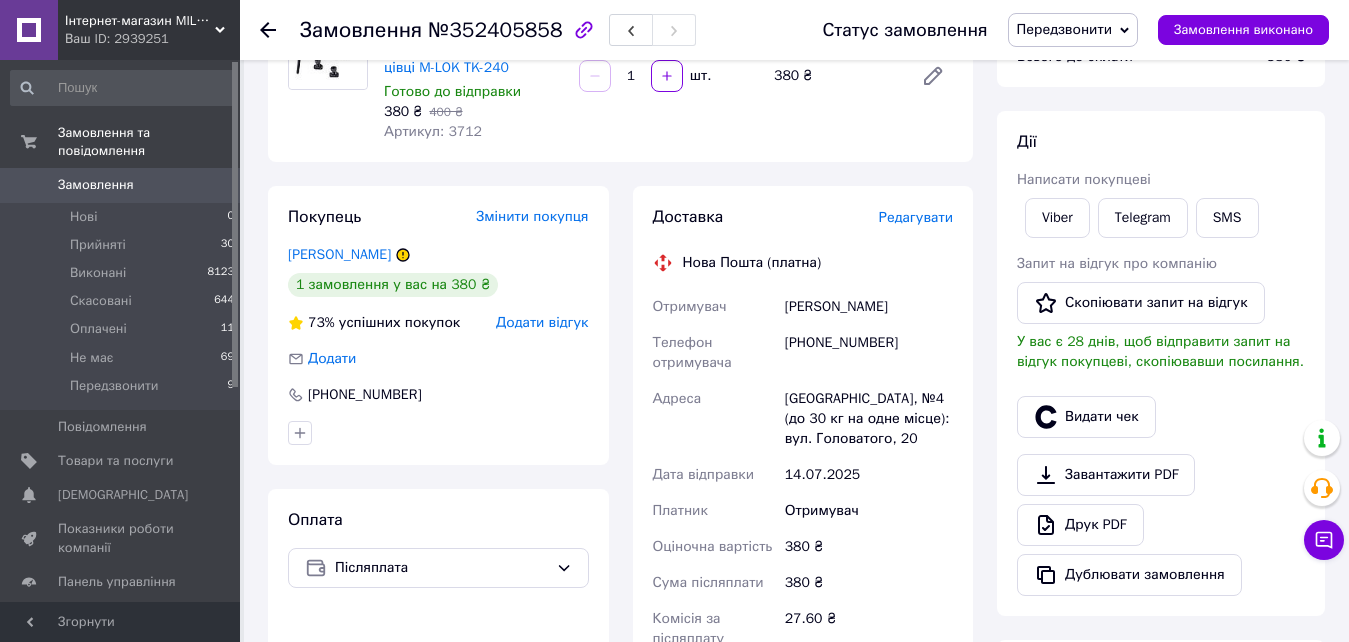 scroll, scrollTop: 120, scrollLeft: 0, axis: vertical 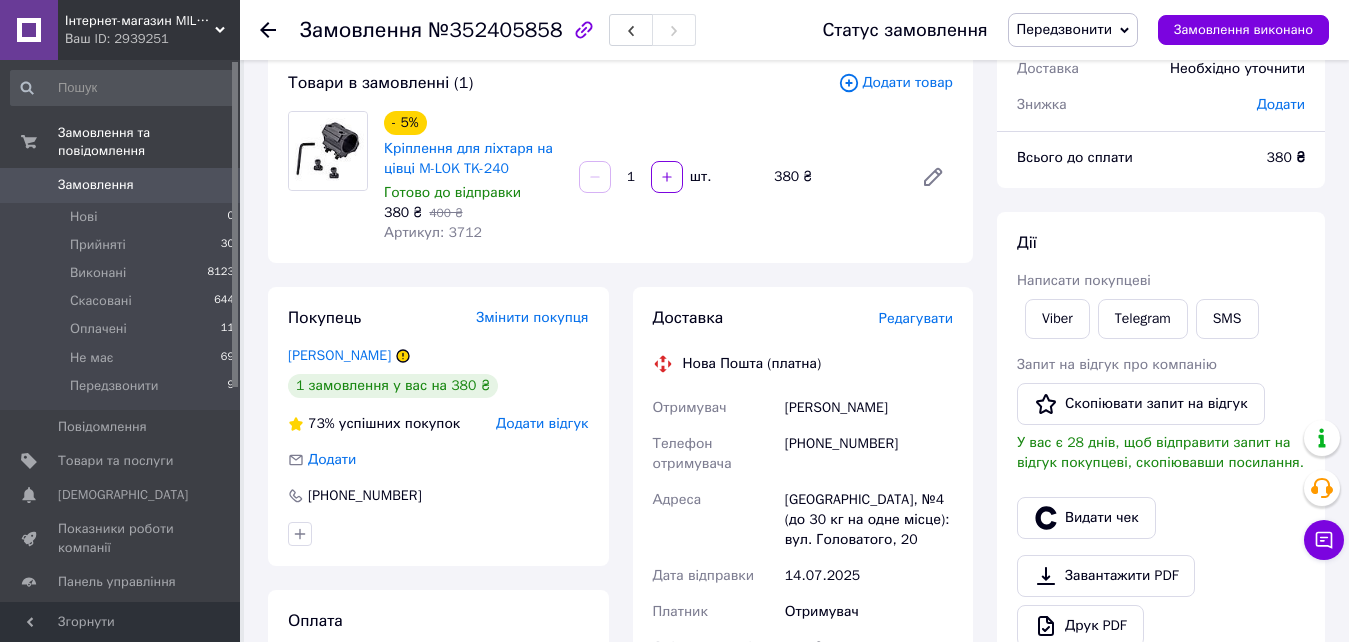 click on "Артикул: 3712" at bounding box center [433, 232] 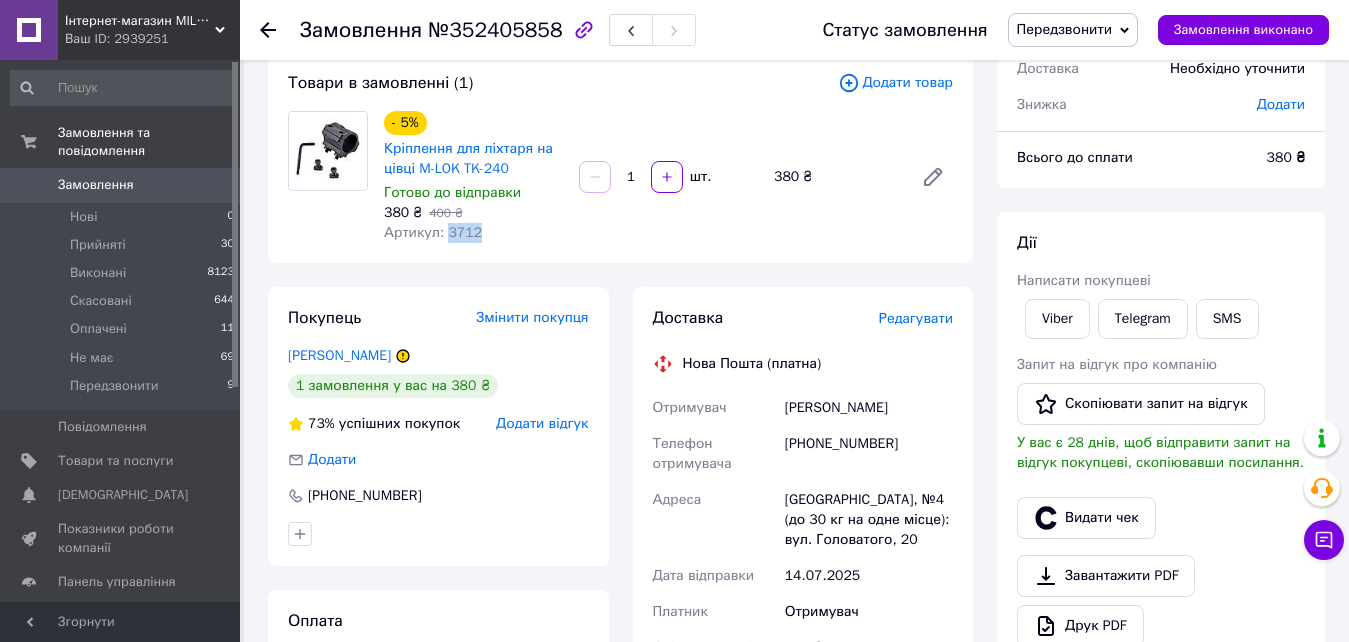 click on "Артикул: 3712" at bounding box center (433, 232) 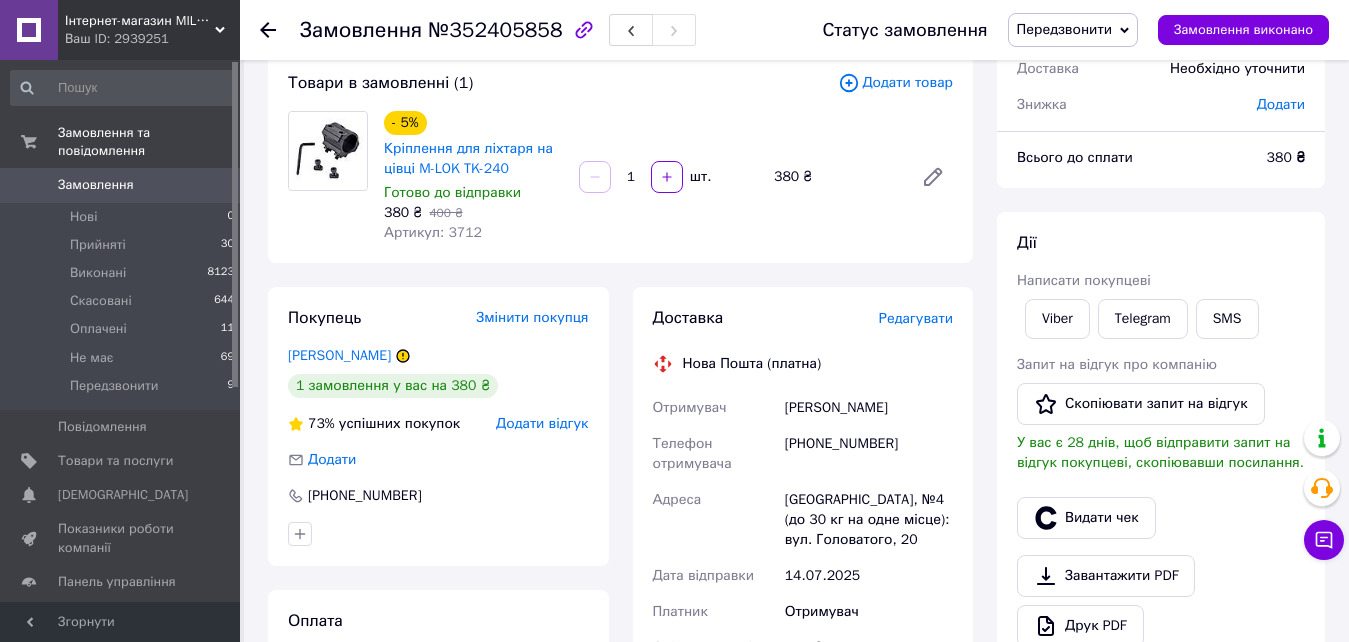 click on "Всього 1 товар 380 ₴ Доставка Необхідно уточнити Знижка Додати Всього до сплати 380 ₴ Дії Написати покупцеві Viber Telegram SMS Запит на відгук про компанію   Скопіювати запит на відгук У вас є 28 днів, щоб відправити запит на відгук покупцеві, скопіювавши посилання.   Видати чек   Завантажити PDF   Друк PDF   Дублювати замовлення Мітки Особисті нотатки, які бачите лише ви. З їх допомогою можна фільтрувати замовлення Примітки Залишилося 300 символів Очистити Зберегти" at bounding box center [1161, 591] 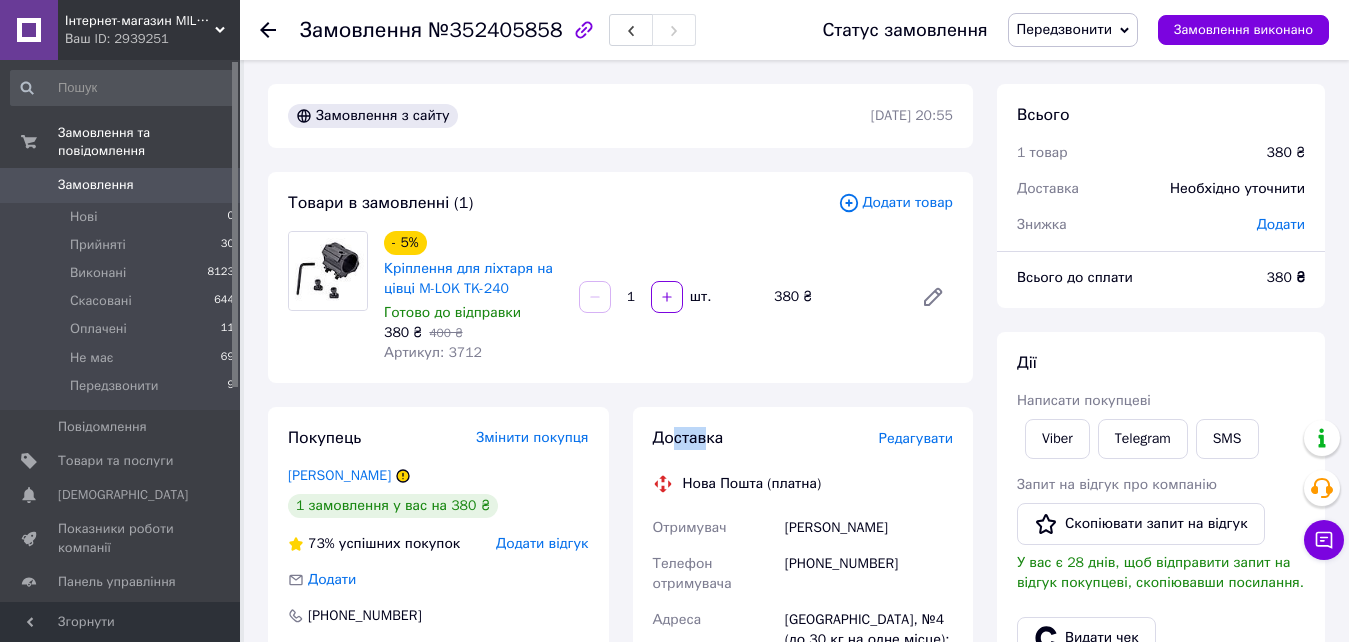 drag, startPoint x: 703, startPoint y: 438, endPoint x: 677, endPoint y: 436, distance: 26.076809 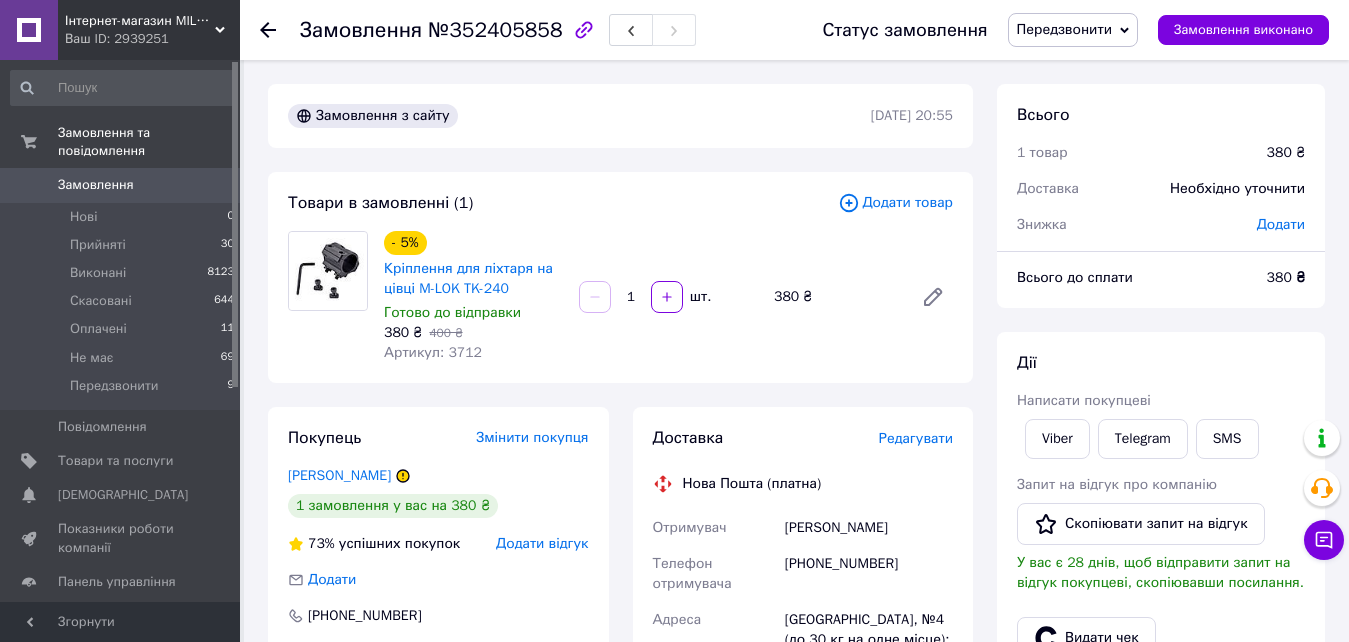 click on "Нова Пошта (платна)" at bounding box center (752, 484) 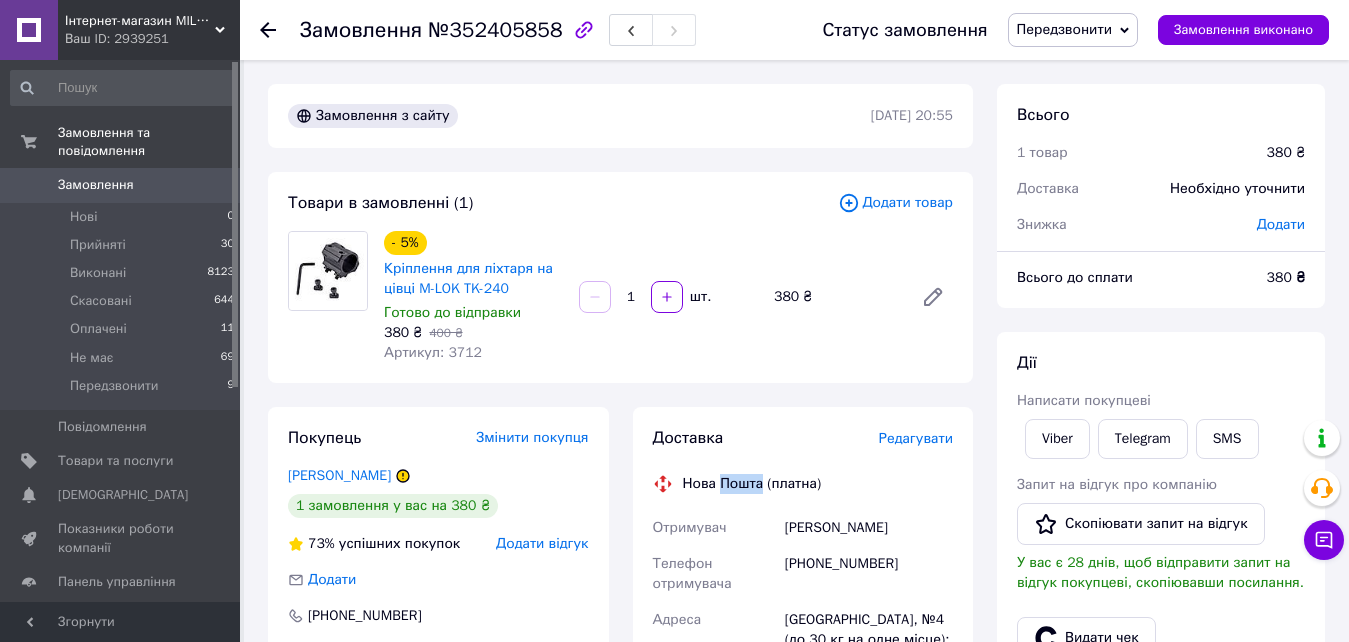 click on "Нова Пошта (платна)" at bounding box center (752, 484) 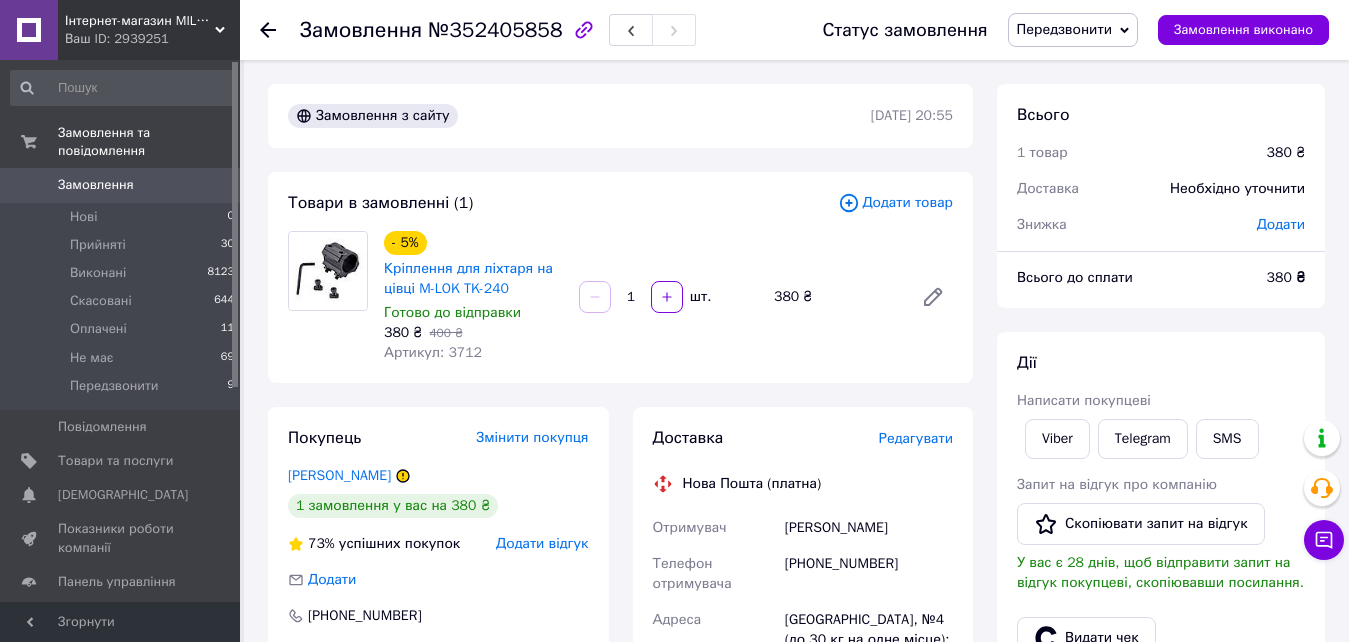 click on "Нова Пошта (платна)" at bounding box center [752, 484] 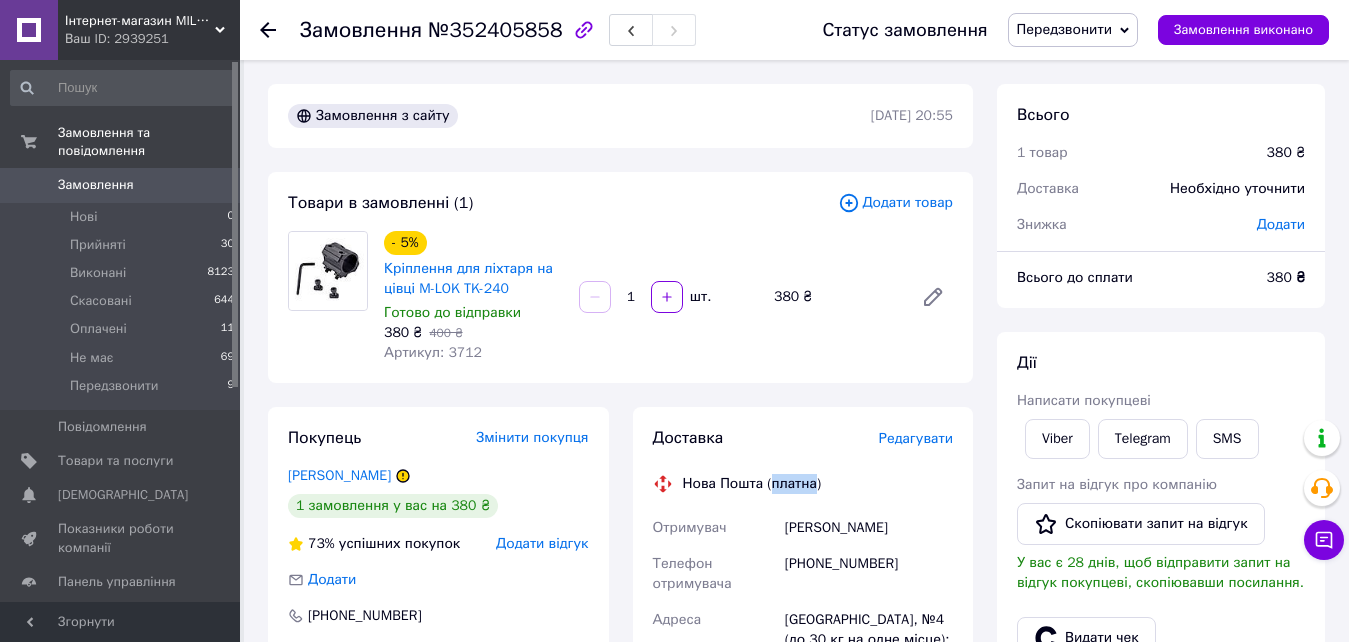 click on "Нова Пошта (платна)" at bounding box center (752, 484) 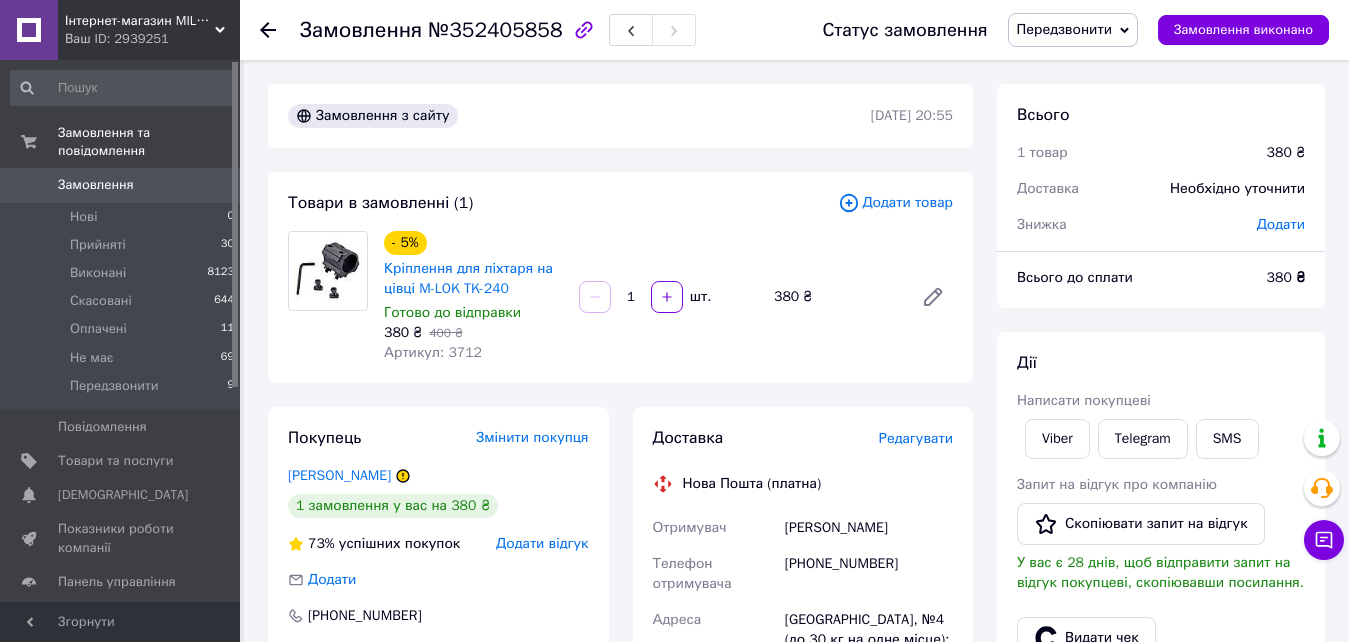 click on "Всього до сплати 380 ₴" at bounding box center (1161, 288) 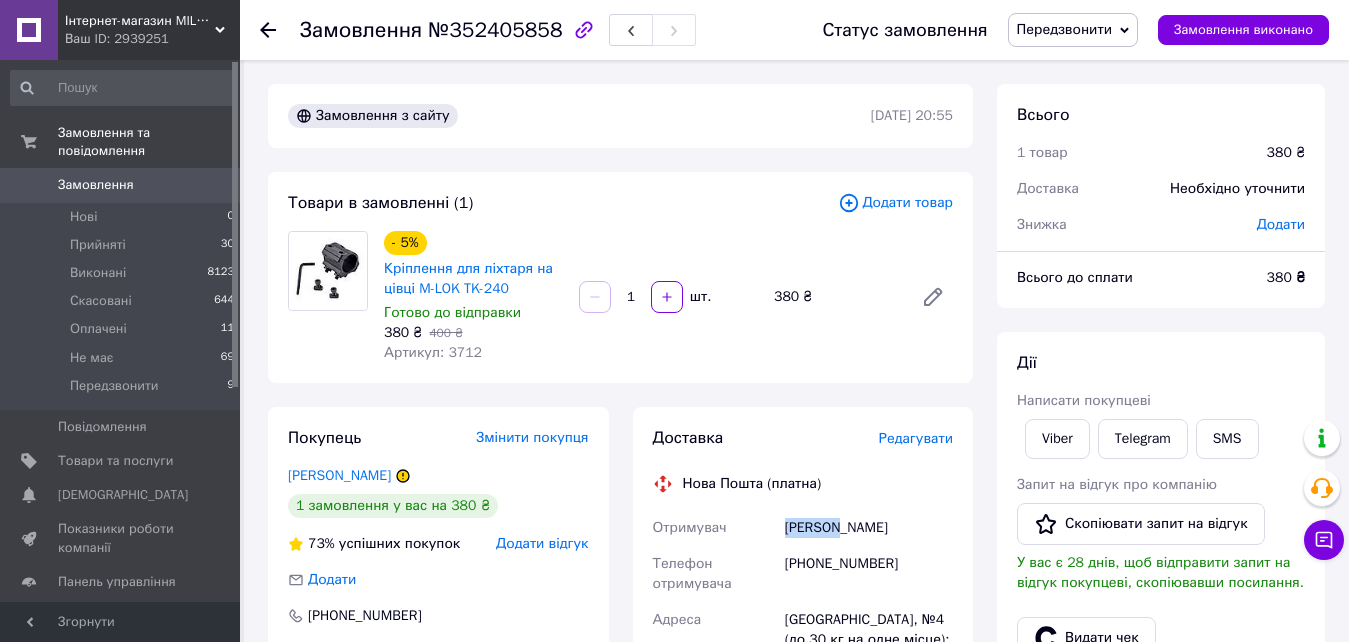 click on "Нечидюк Олександр" at bounding box center [869, 528] 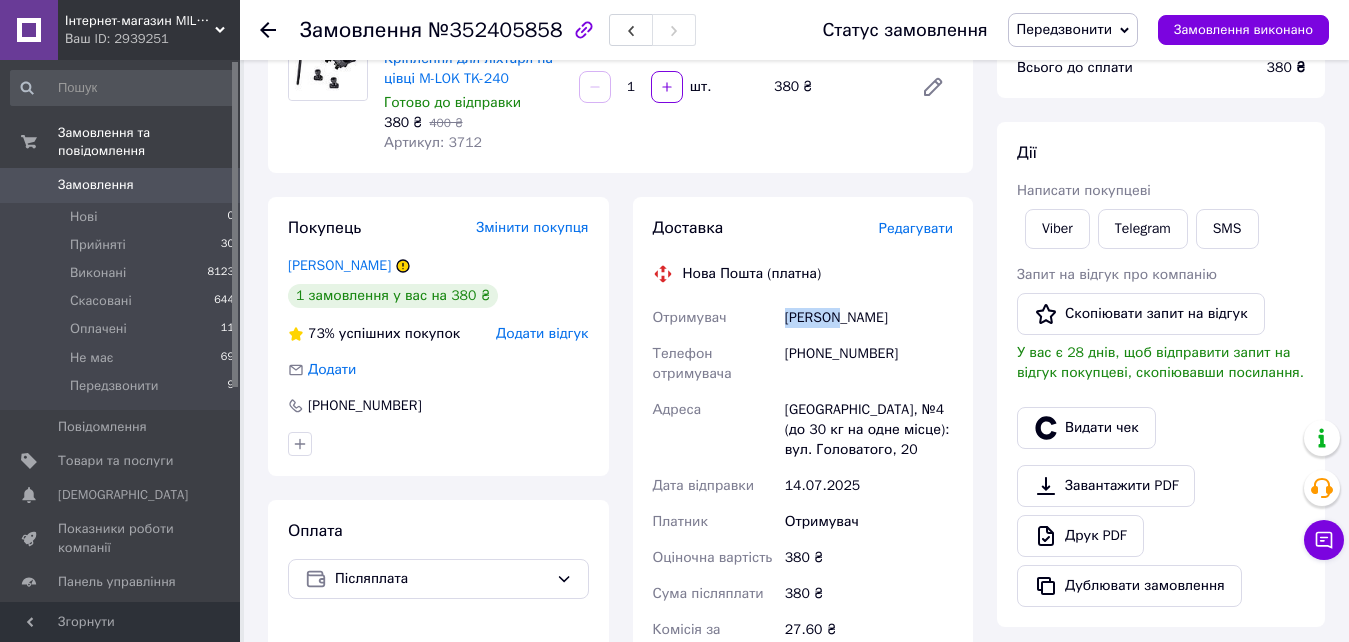 scroll, scrollTop: 400, scrollLeft: 0, axis: vertical 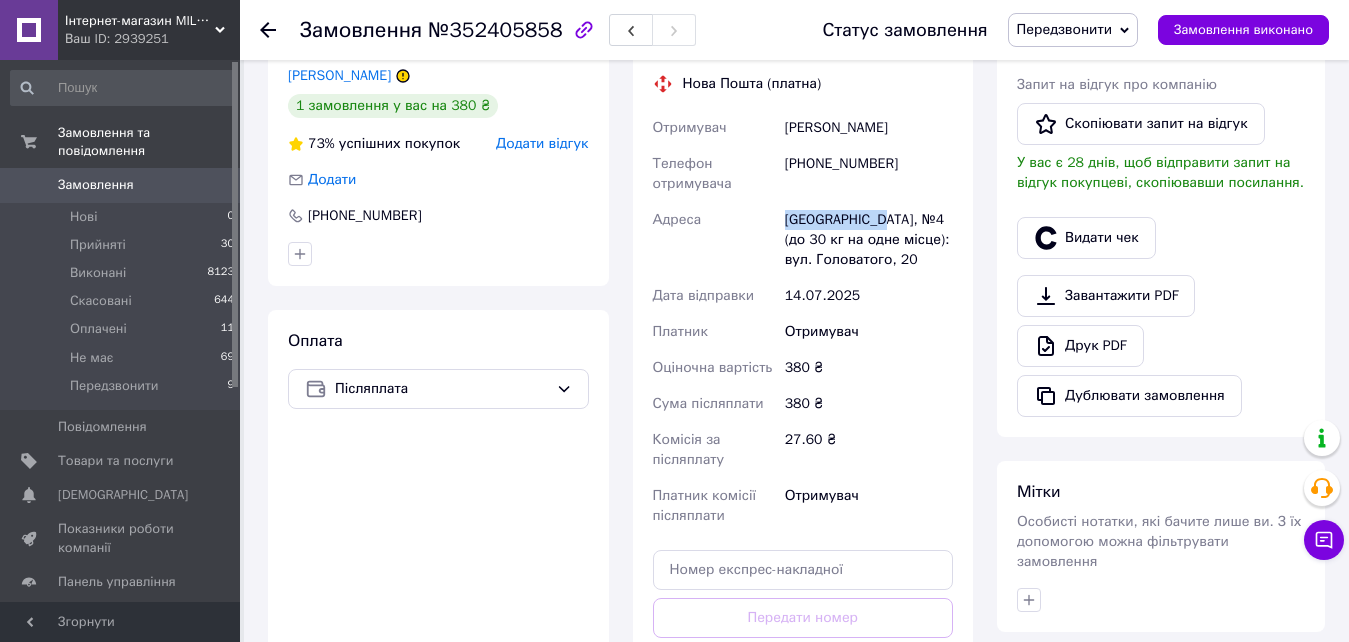 drag, startPoint x: 877, startPoint y: 217, endPoint x: 783, endPoint y: 218, distance: 94.00532 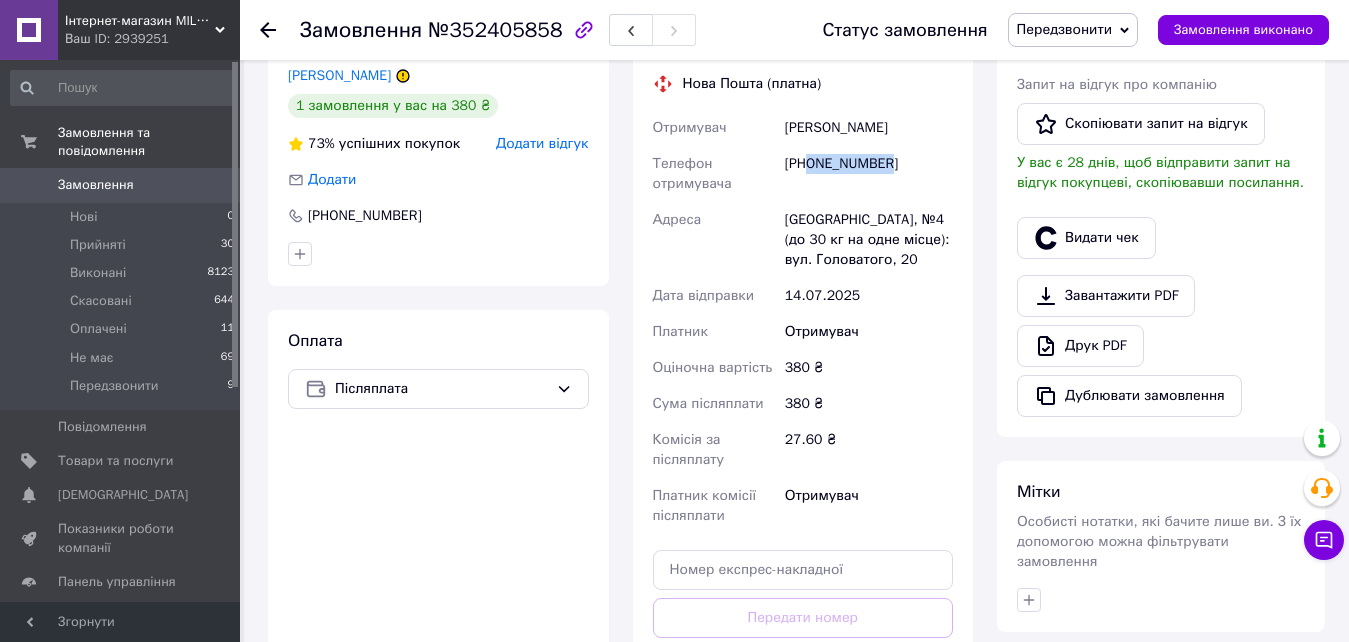 drag, startPoint x: 891, startPoint y: 169, endPoint x: 806, endPoint y: 168, distance: 85.00588 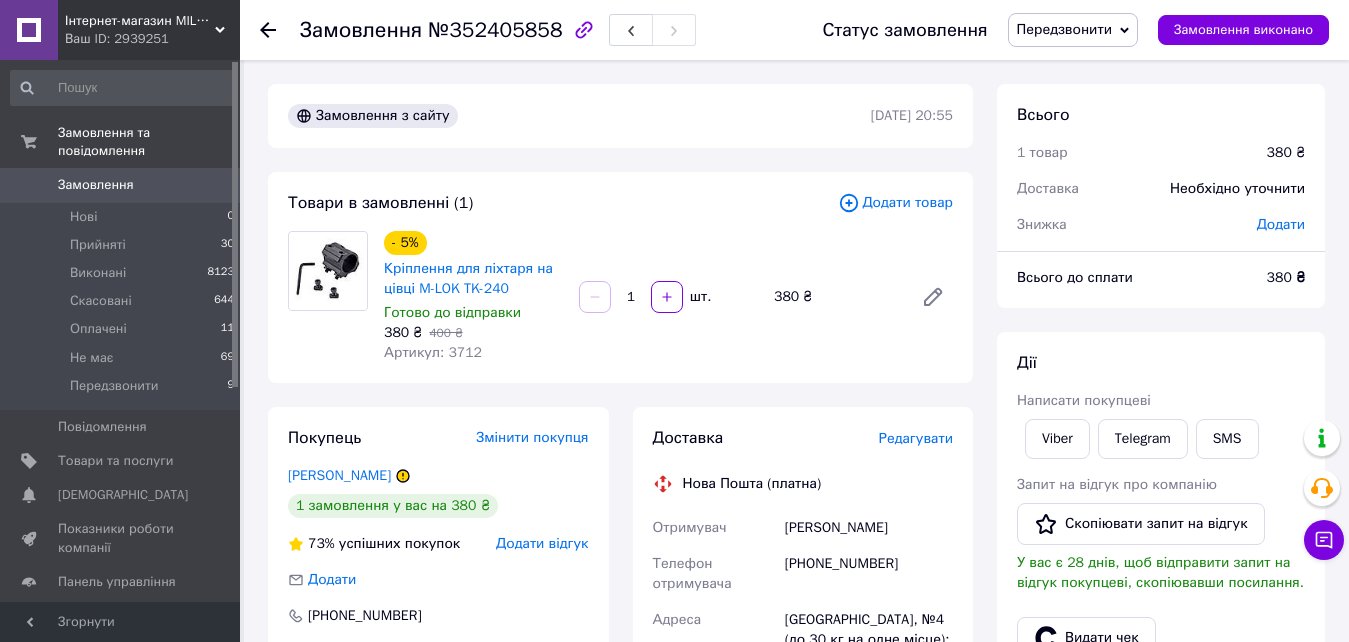 click on "Доставка Редагувати Нова Пошта (платна) Отримувач Нечидюк Олександр Телефон отримувача +380734040690 Адреса Бориспіль, №4 (до 30 кг на одне місце): вул. Головатого, 20 Дата відправки 14.07.2025 Платник Отримувач Оціночна вартість 380 ₴ Сума післяплати 380 ₴ Комісія за післяплату 27.60 ₴ Платник комісії післяплати Отримувач Передати номер або Згенерувати ЕН" at bounding box center [803, 777] 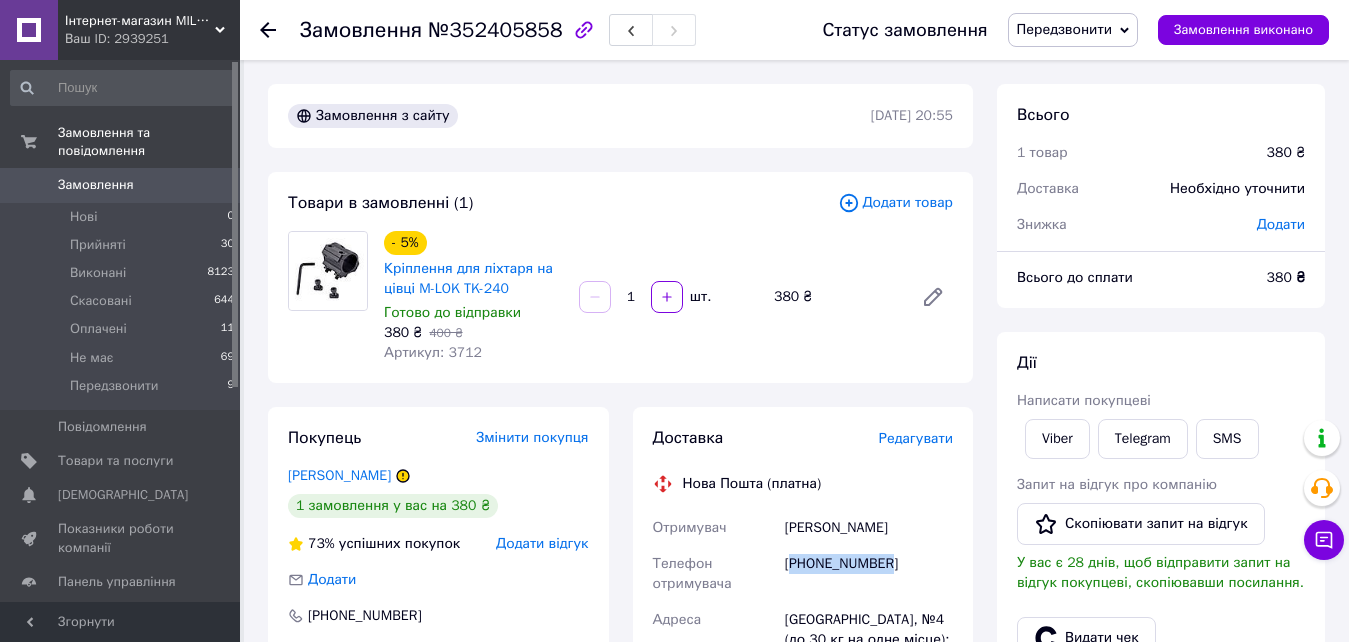 click on "+380734040690" at bounding box center [869, 574] 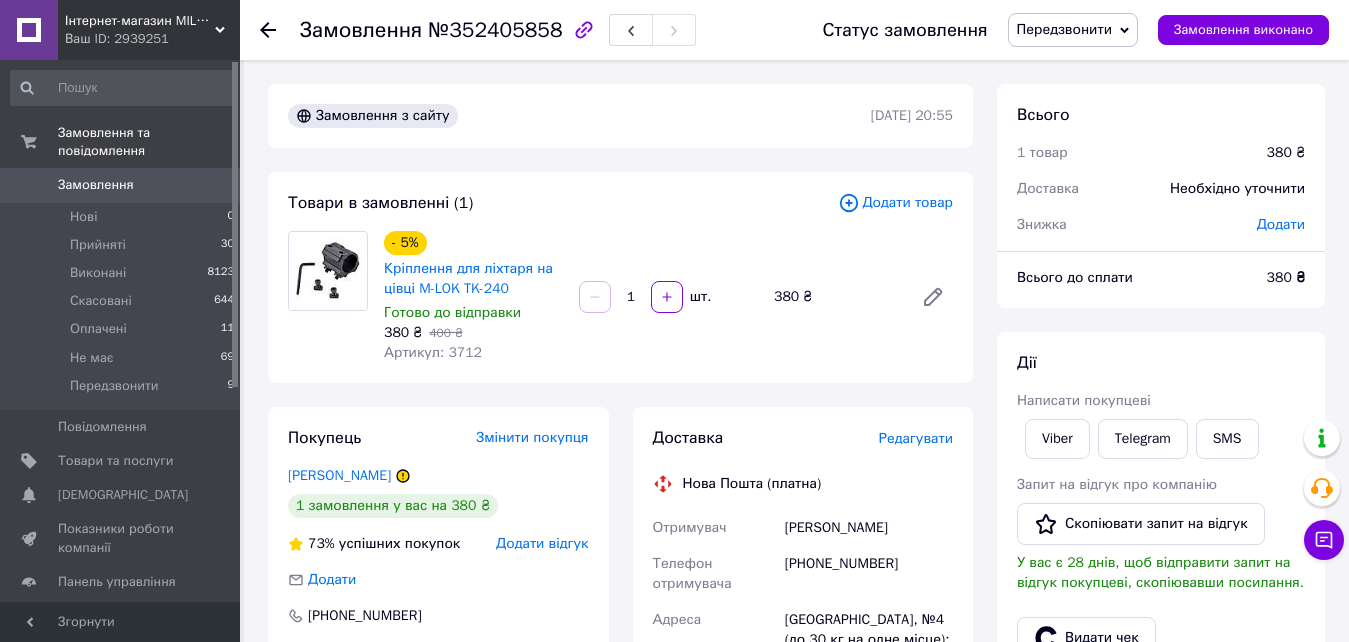 click on "Статус замовлення Передзвонити Прийнято Виконано Скасовано Оплачено Не має Замовлення виконано" at bounding box center (1055, 30) 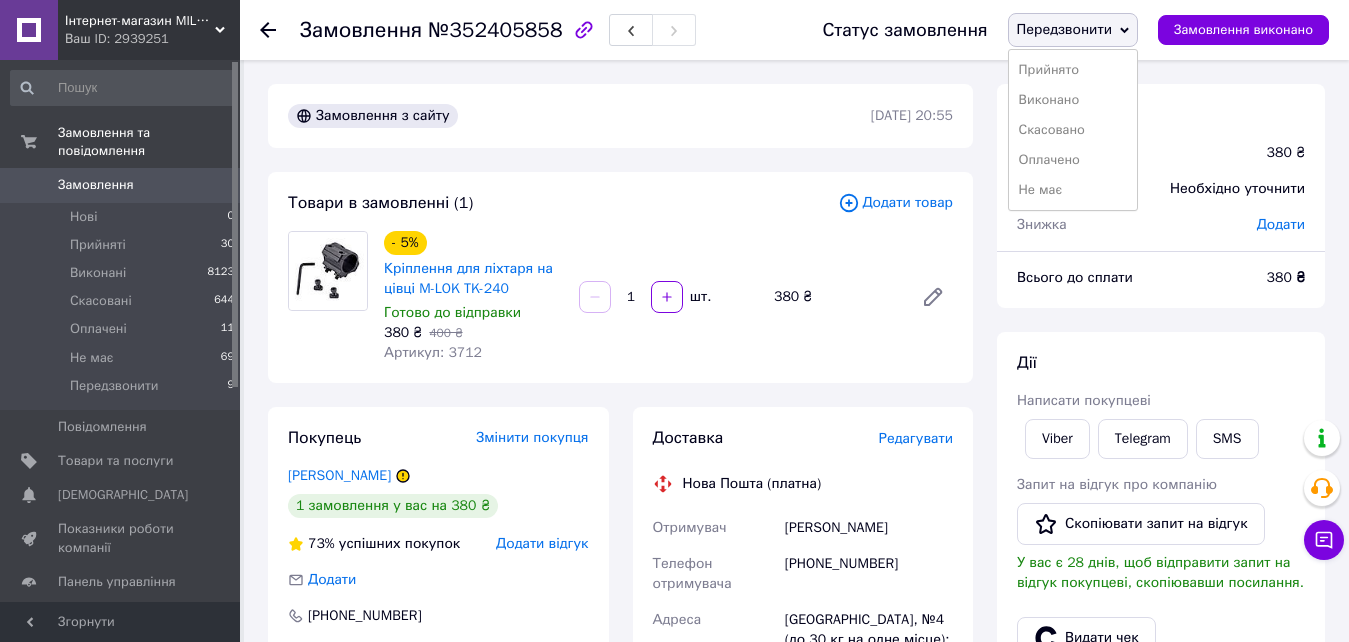 click on "Прийнято" at bounding box center (1073, 70) 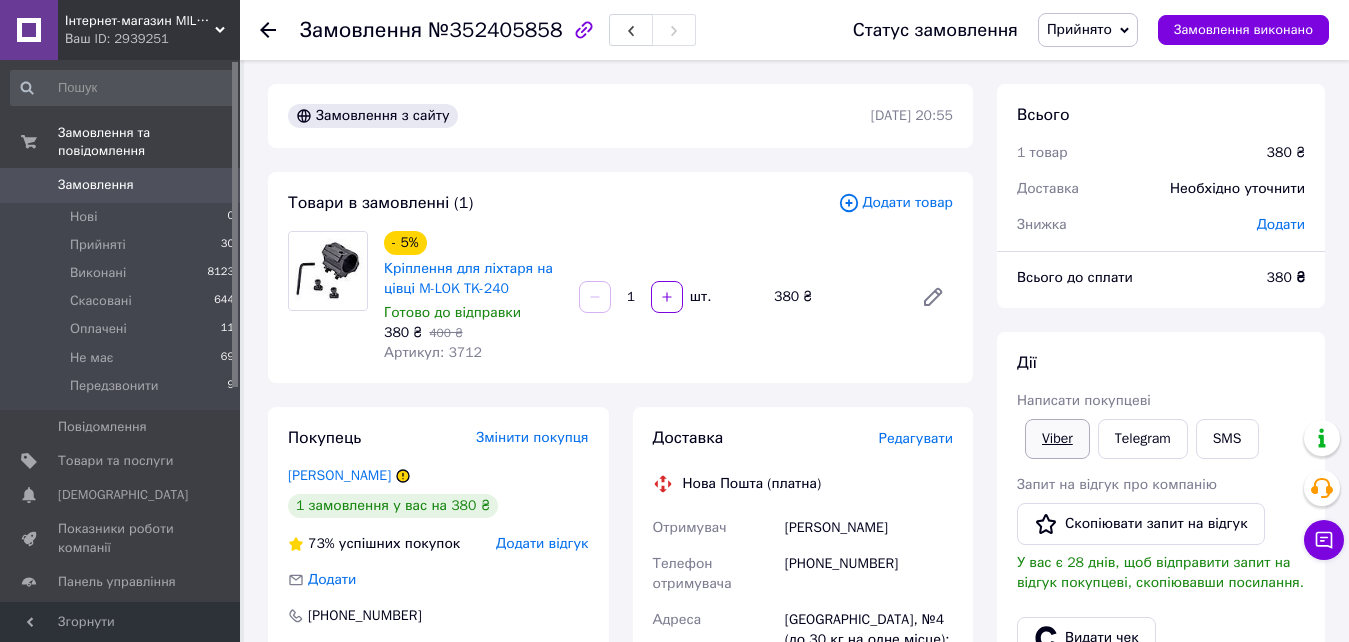 click on "Viber" at bounding box center [1057, 439] 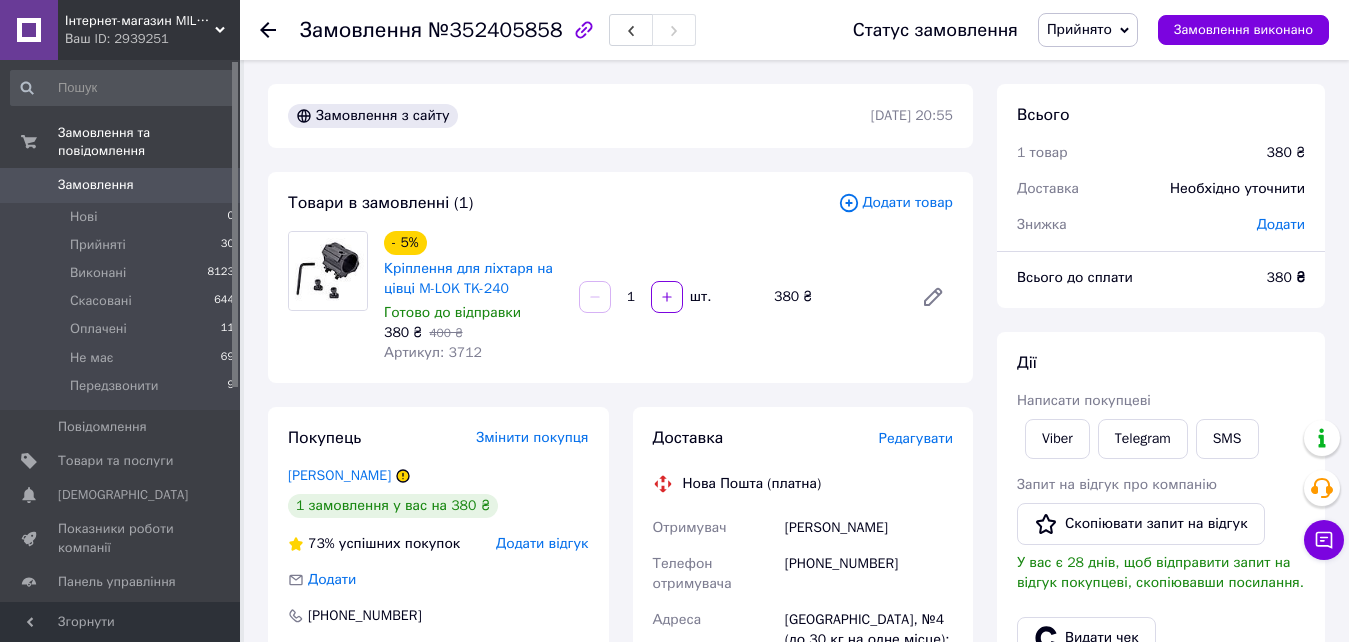 click on "Замовлення" at bounding box center (121, 185) 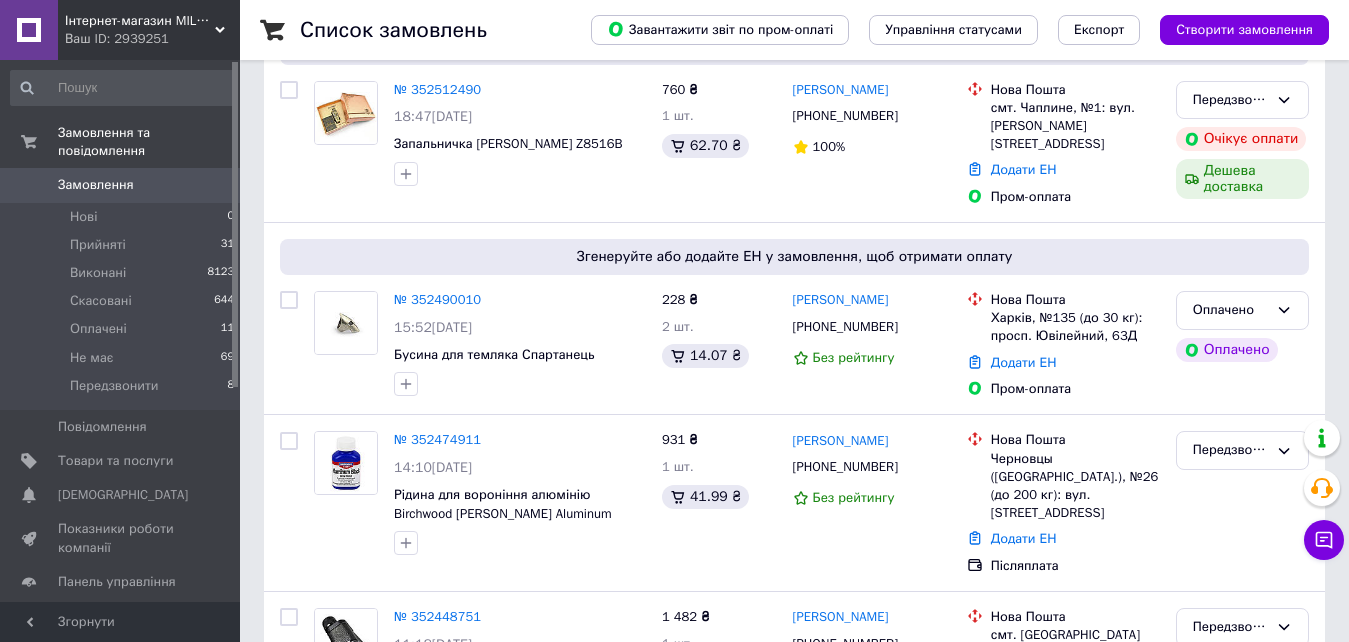 scroll, scrollTop: 1000, scrollLeft: 0, axis: vertical 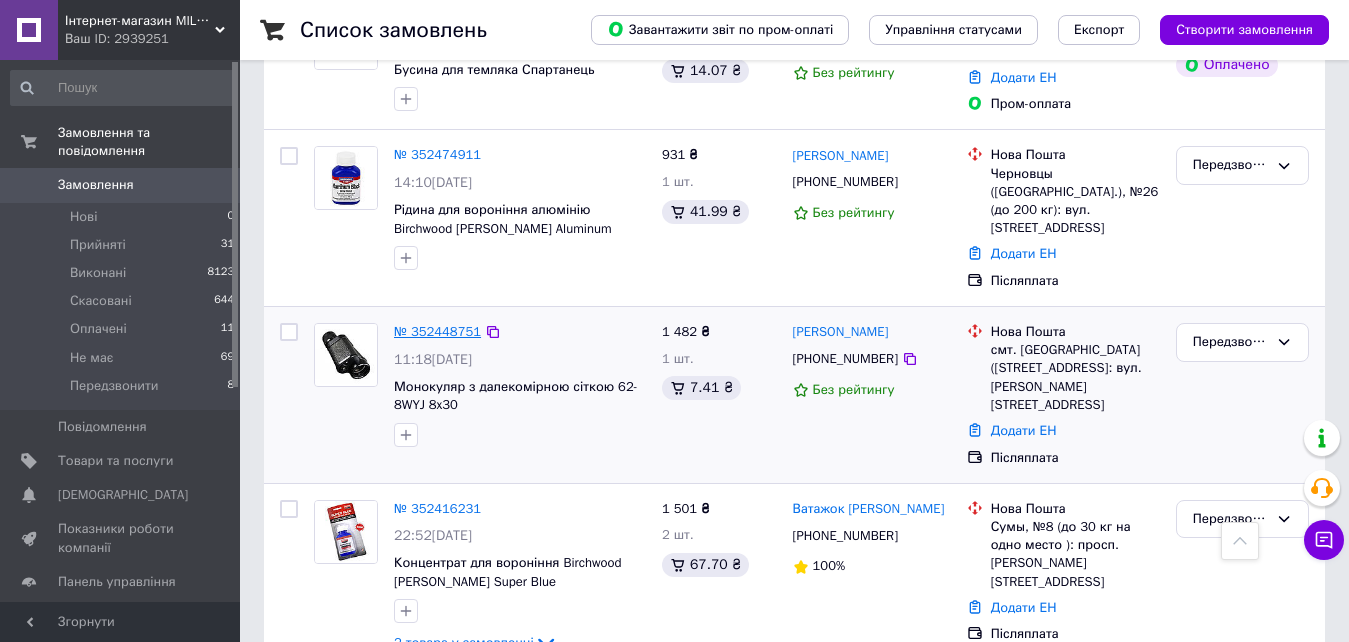click on "№ 352448751" at bounding box center (437, 331) 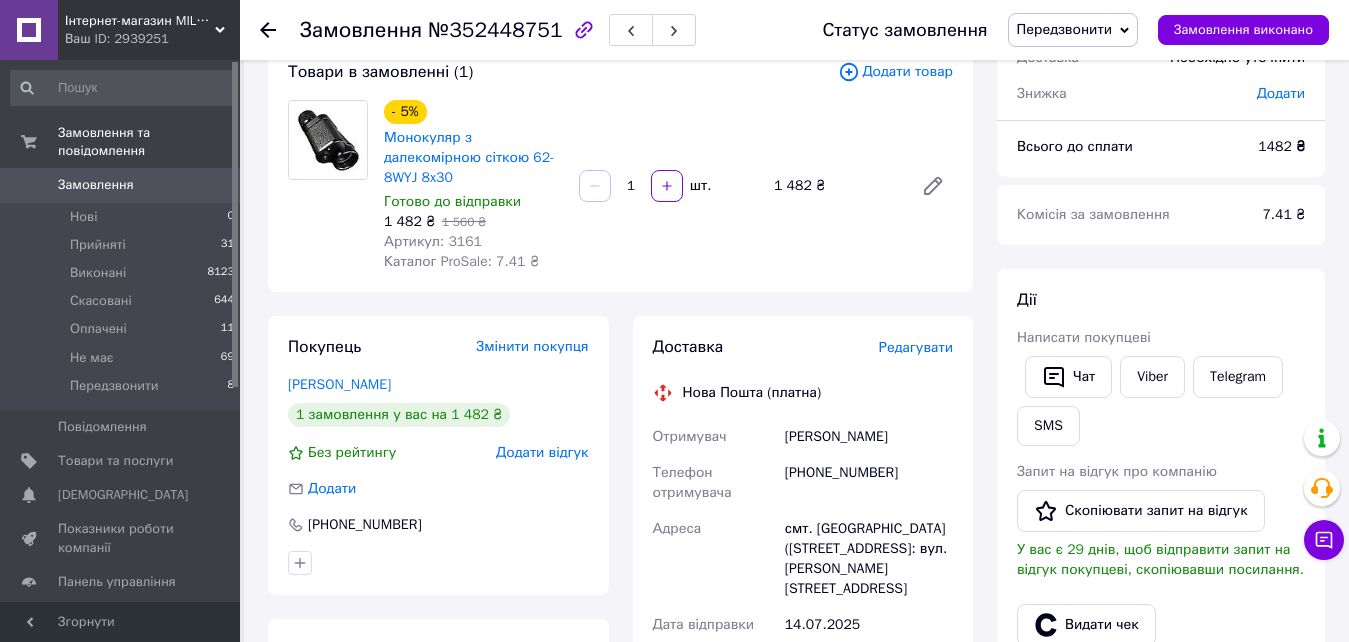 scroll, scrollTop: 0, scrollLeft: 0, axis: both 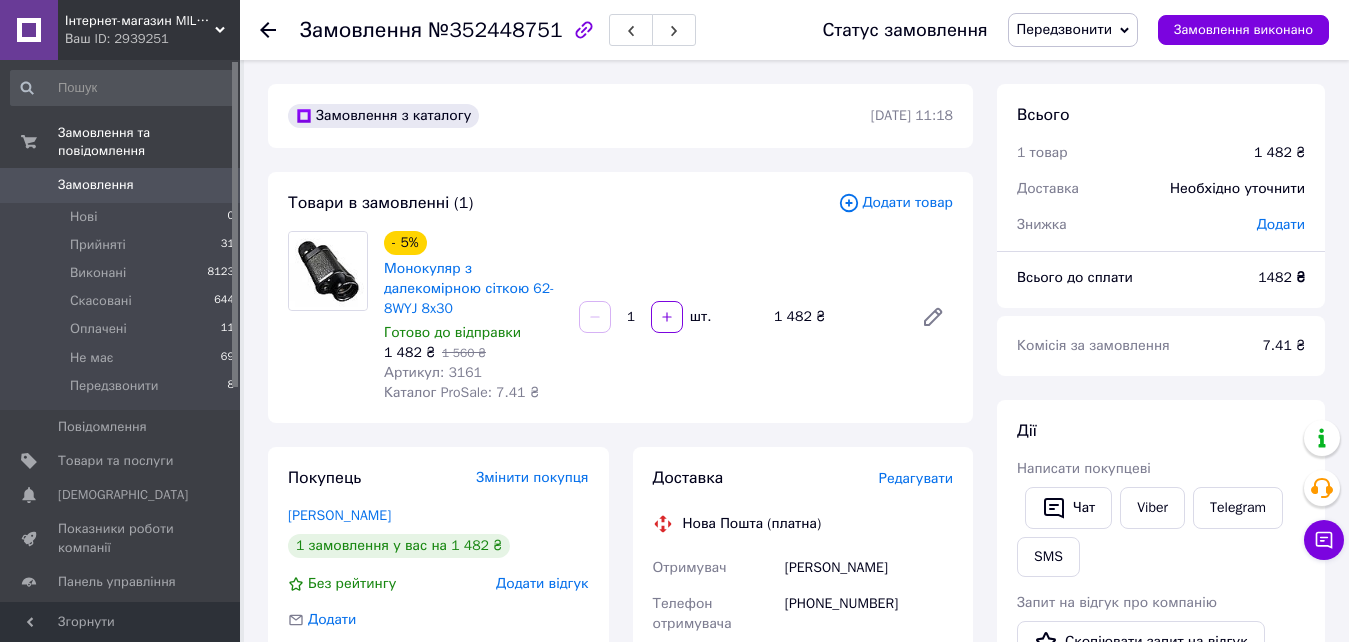 click on "Артикул: 3161" at bounding box center [433, 372] 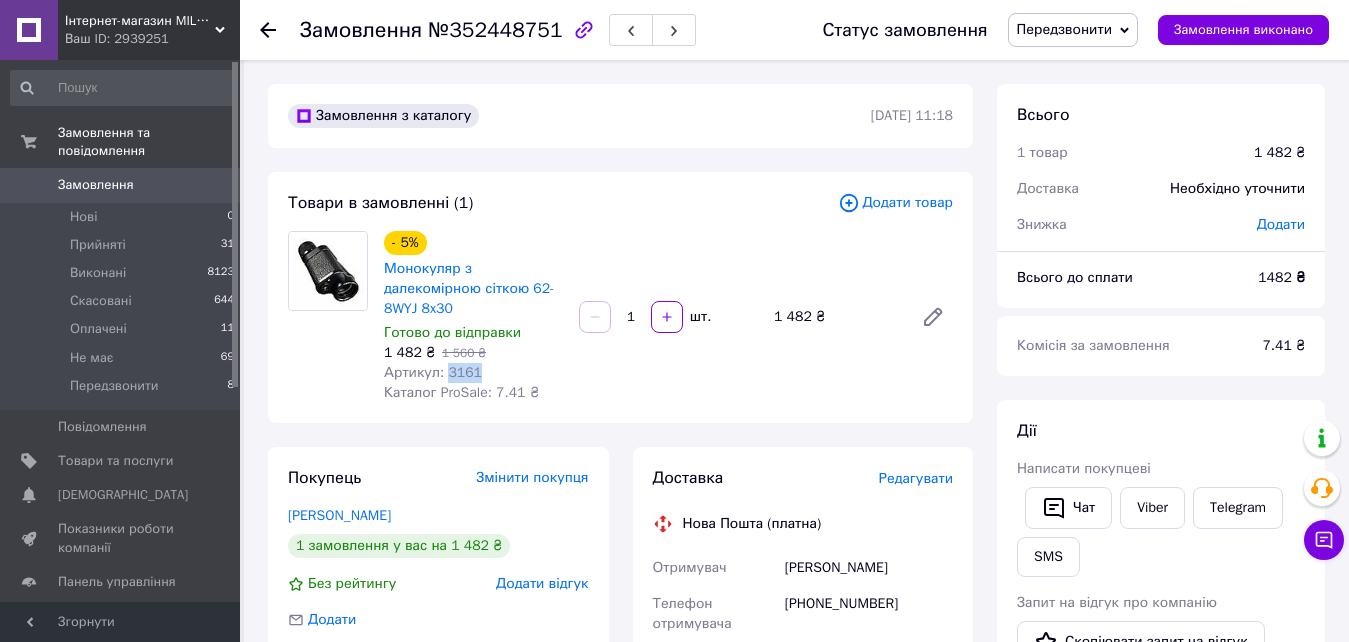 click on "Артикул: 3161" at bounding box center [433, 372] 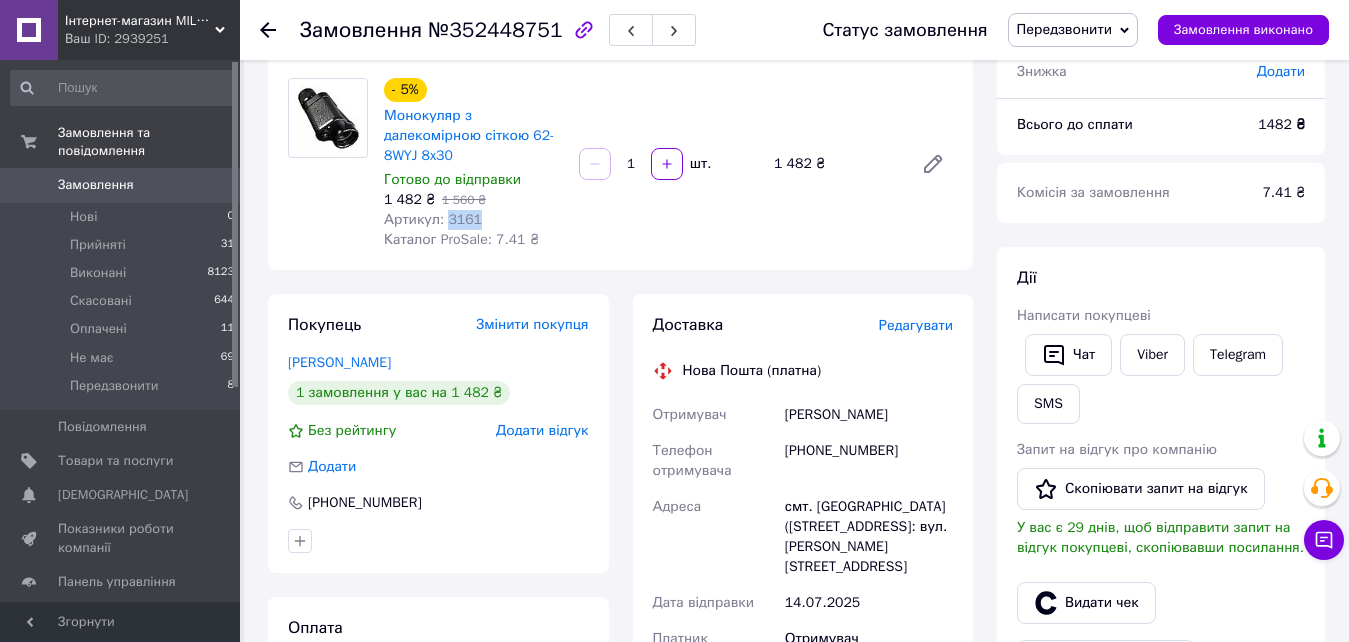 scroll, scrollTop: 200, scrollLeft: 0, axis: vertical 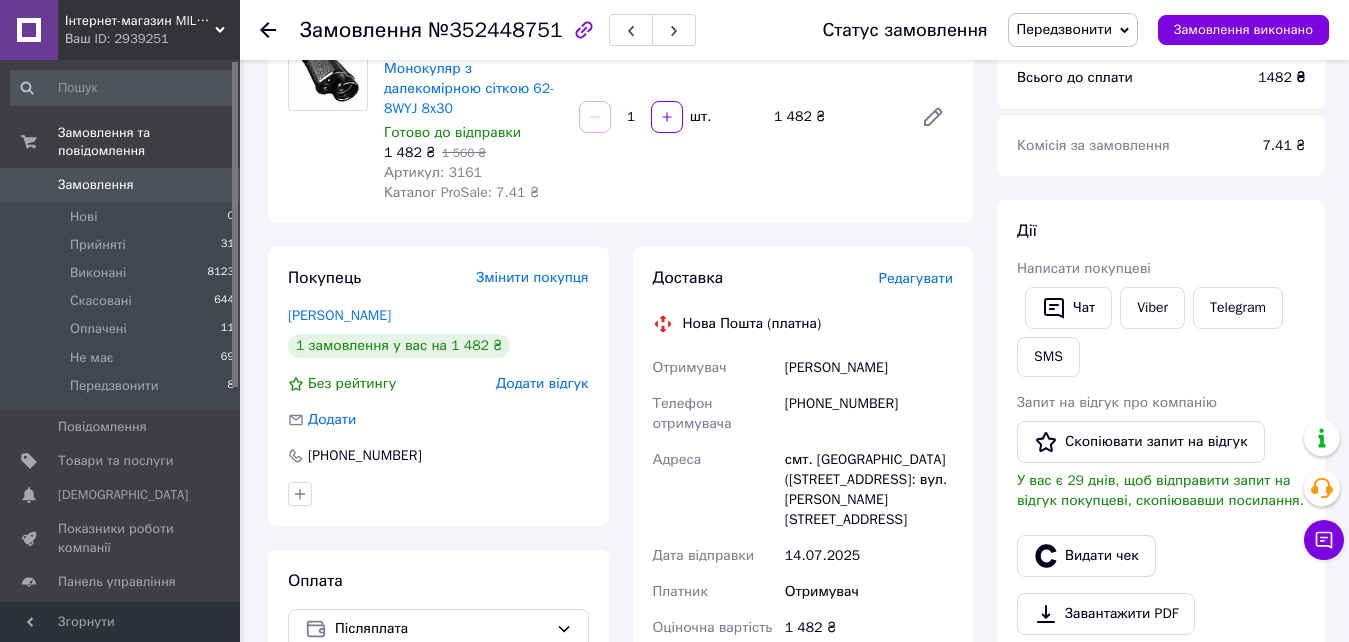click on "+380687268829" at bounding box center (869, 414) 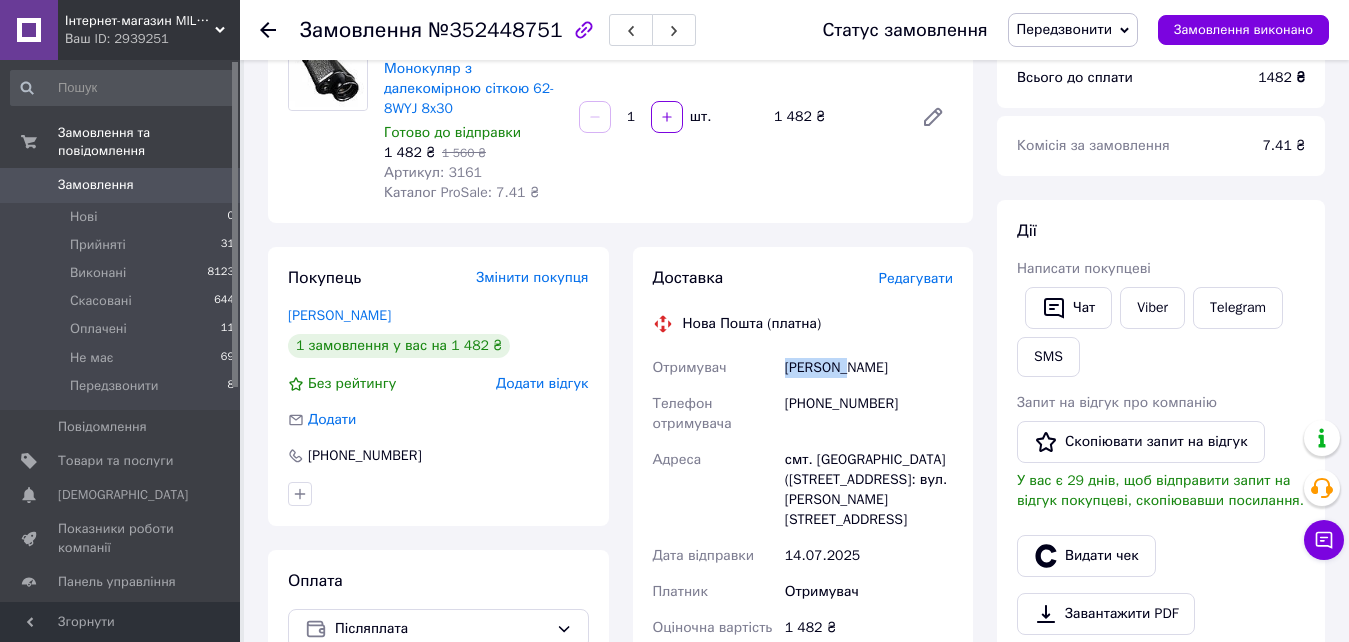 click on "Семенюк Ганна" at bounding box center [869, 368] 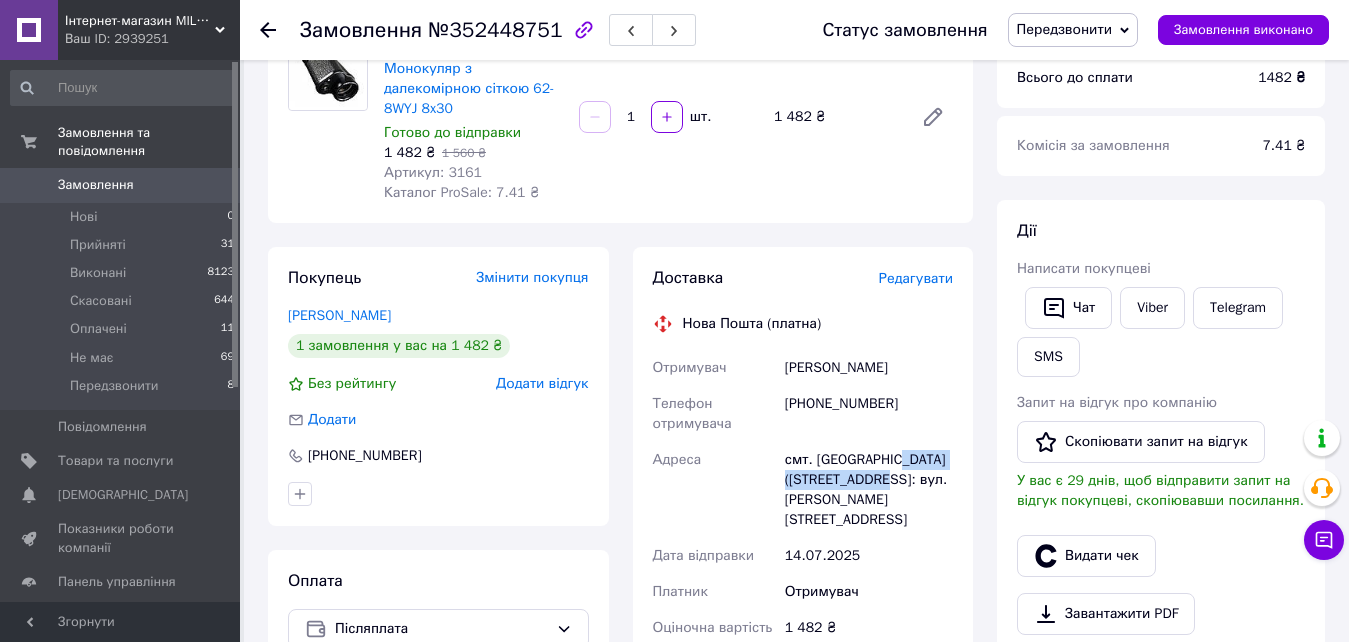 drag, startPoint x: 889, startPoint y: 482, endPoint x: 892, endPoint y: 464, distance: 18.248287 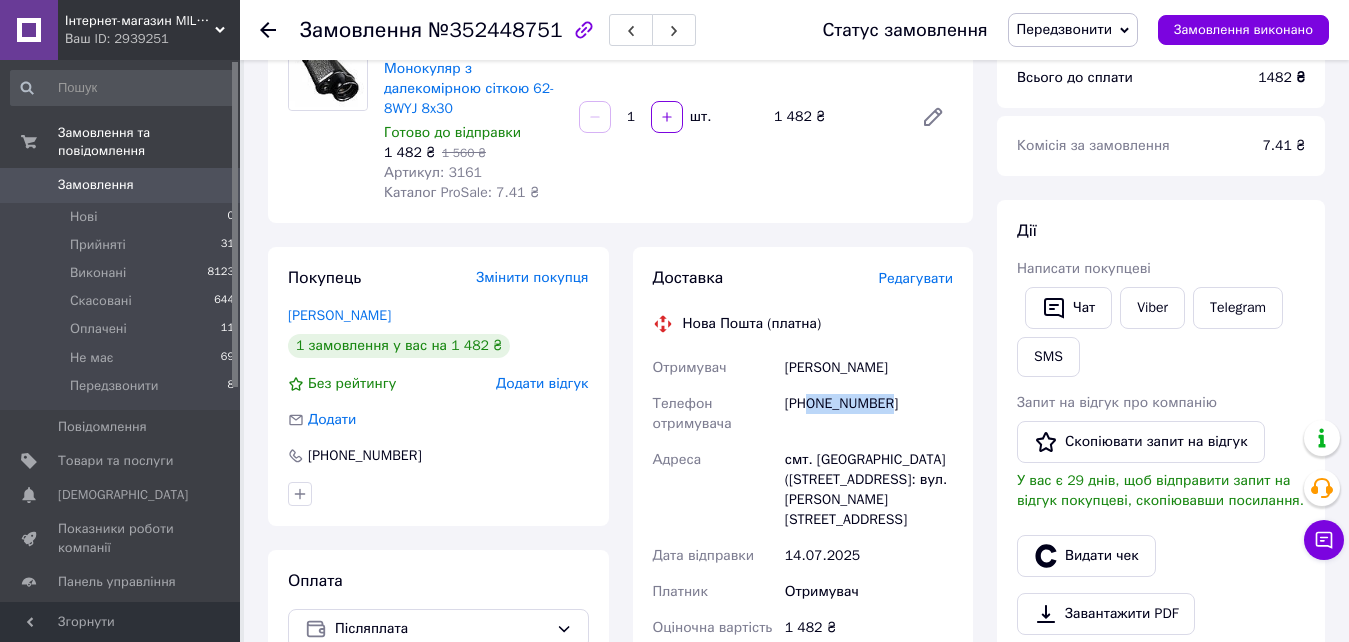 drag, startPoint x: 847, startPoint y: 399, endPoint x: 812, endPoint y: 399, distance: 35 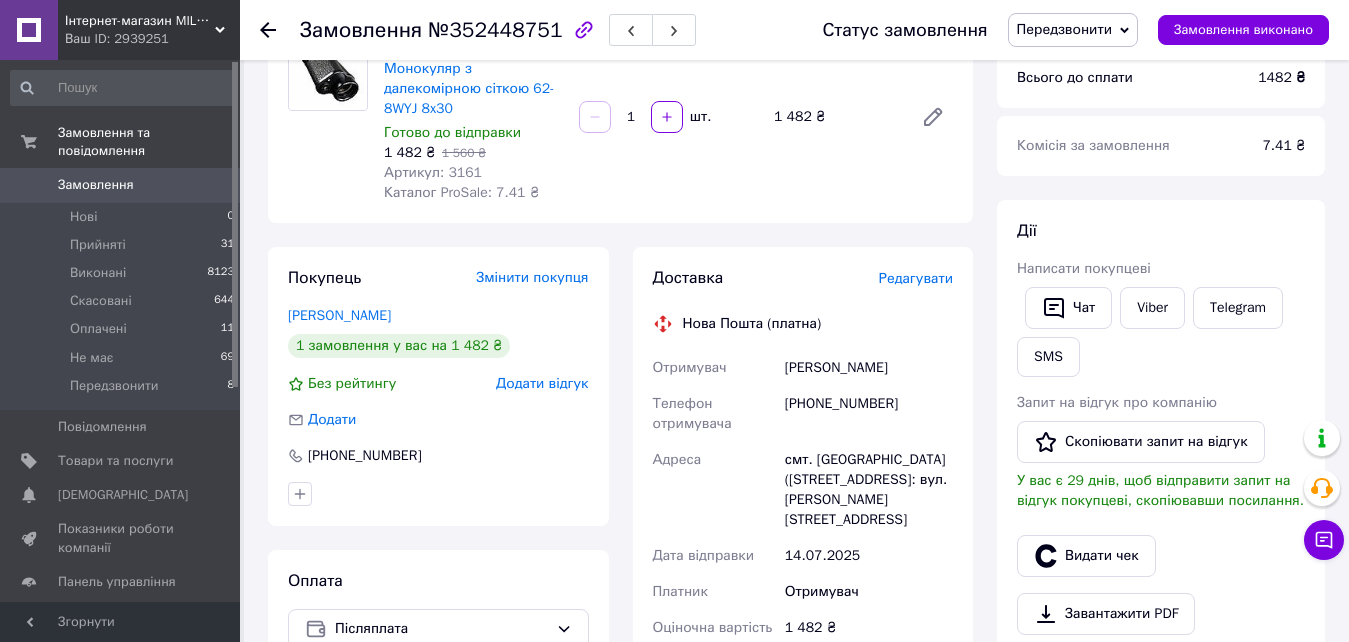 click on "Телефон отримувача" at bounding box center [715, 414] 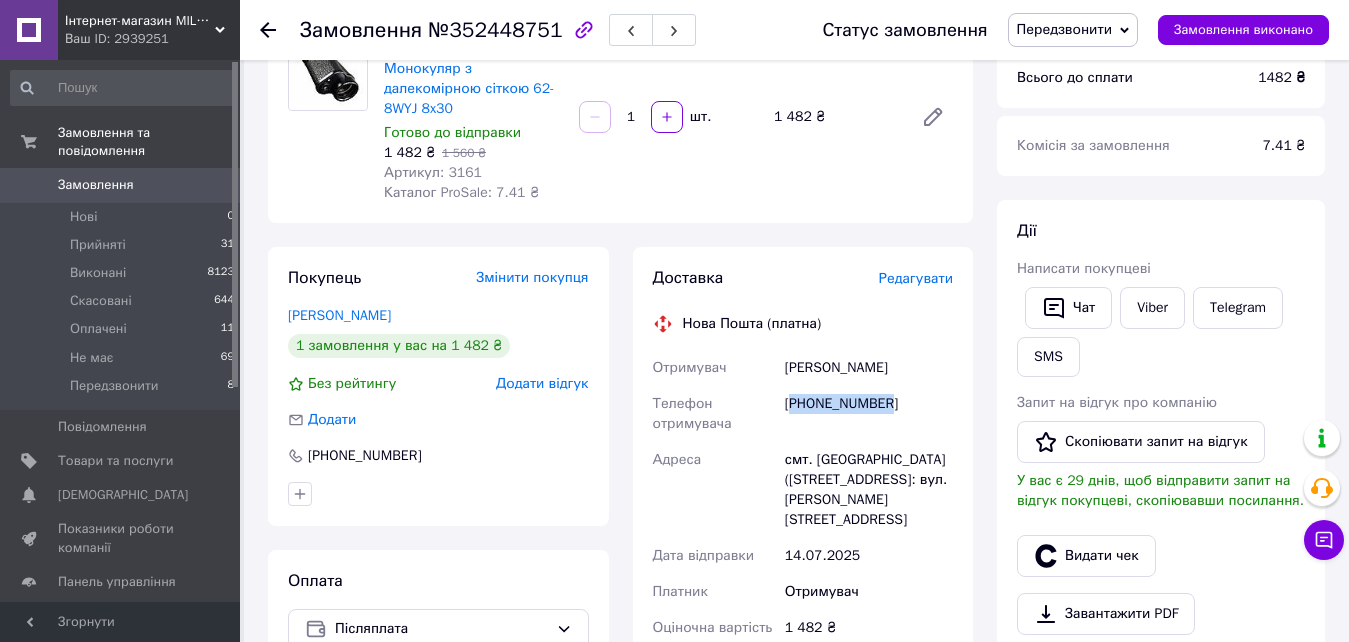 click on "+380687268829" at bounding box center [869, 414] 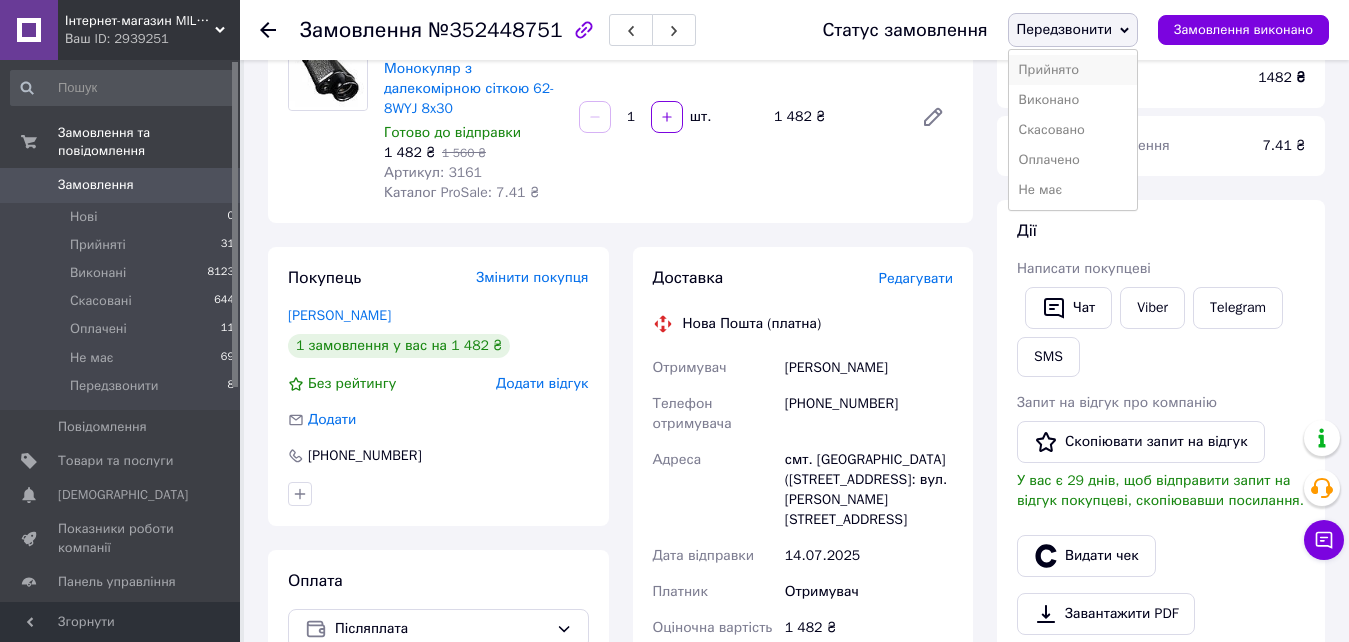 click on "Прийнято" at bounding box center (1073, 70) 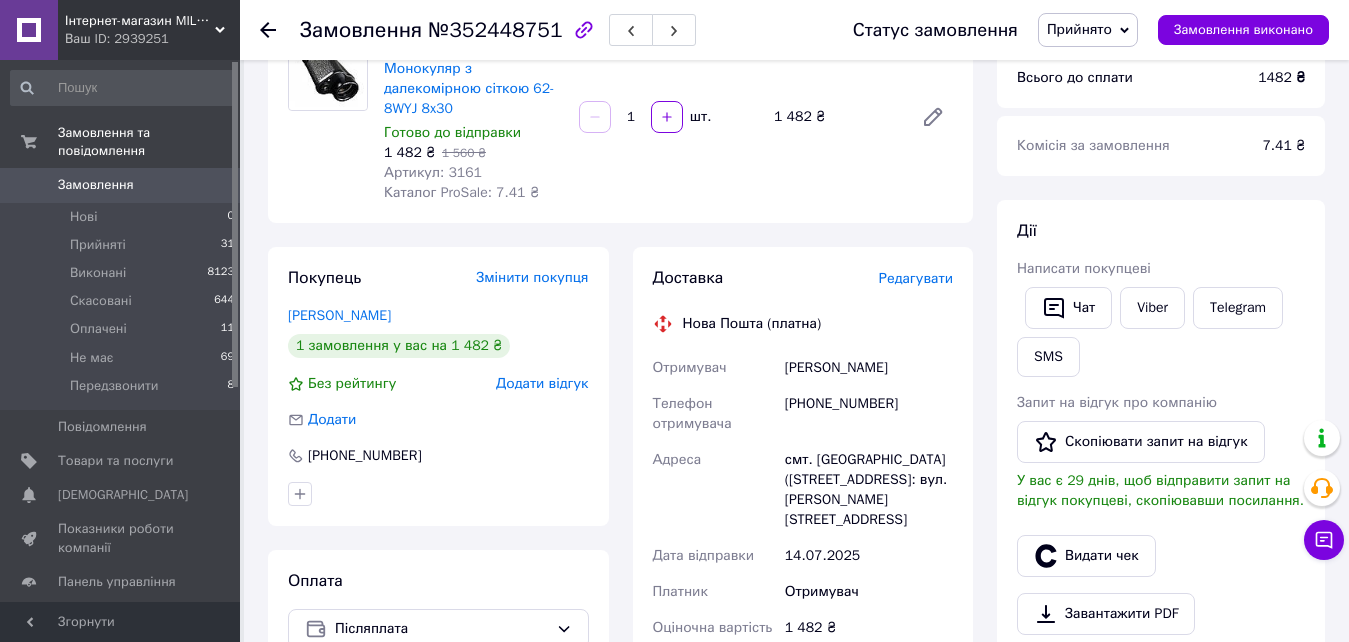 click on "Замовлення" at bounding box center (96, 185) 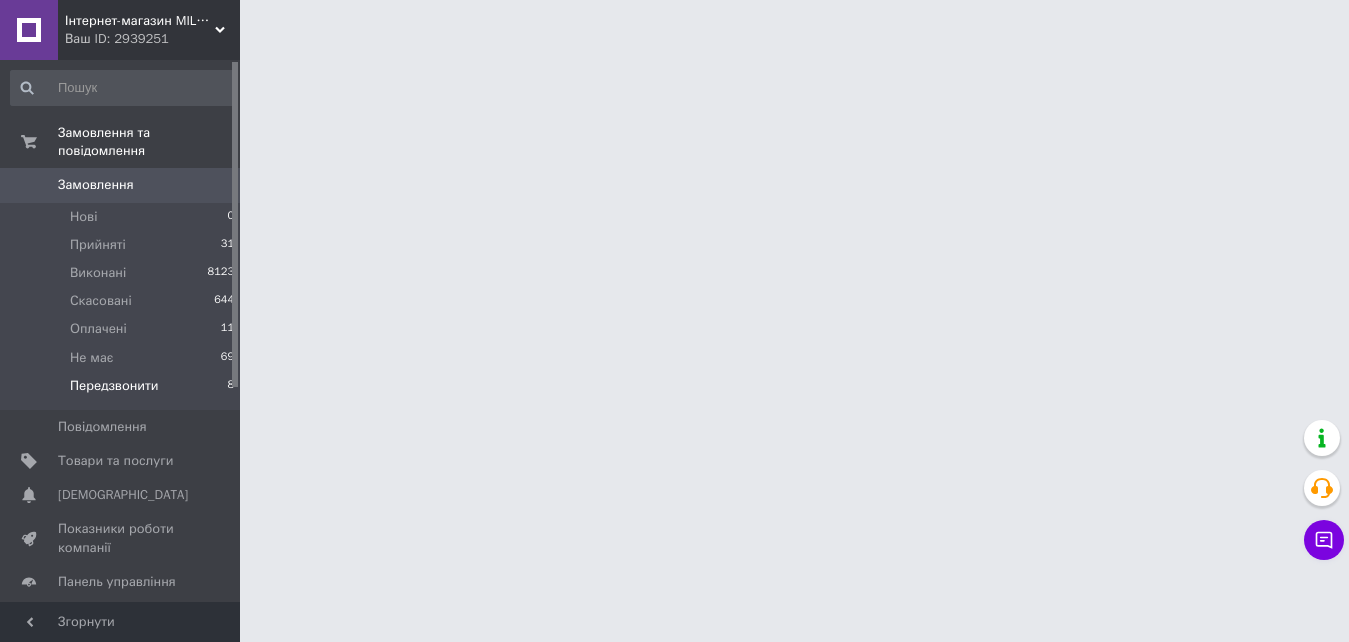 scroll, scrollTop: 0, scrollLeft: 0, axis: both 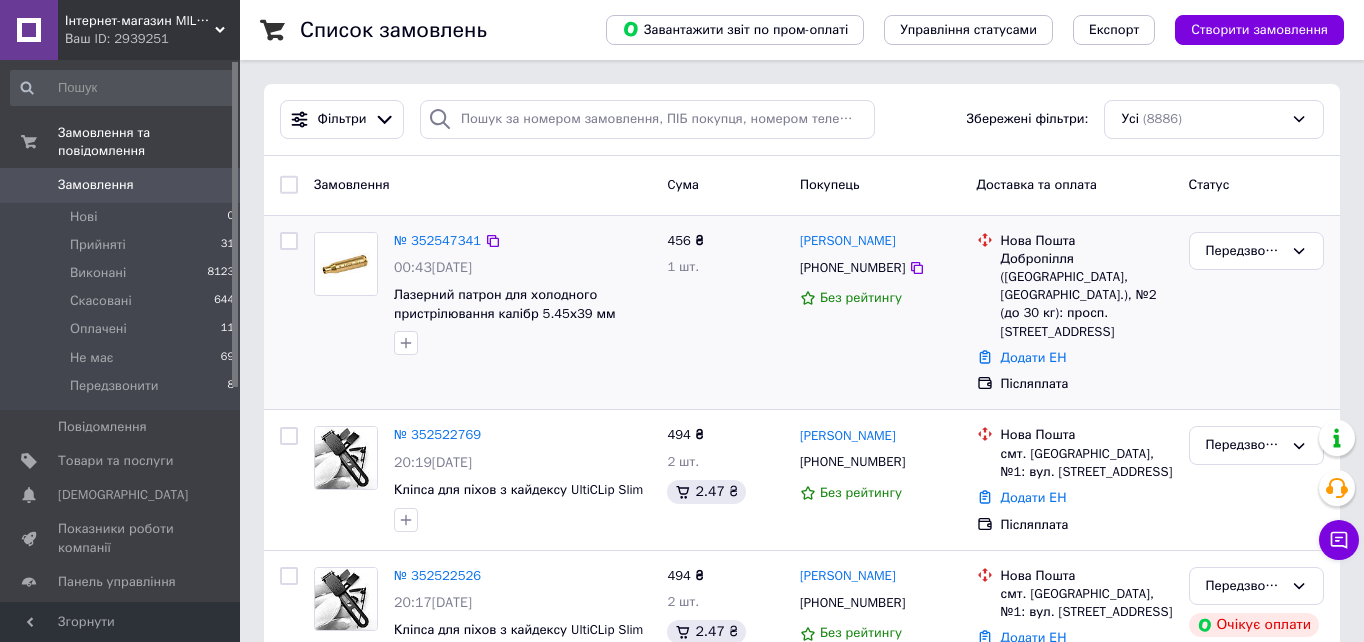 click on "Передзвонити" at bounding box center [1256, 313] 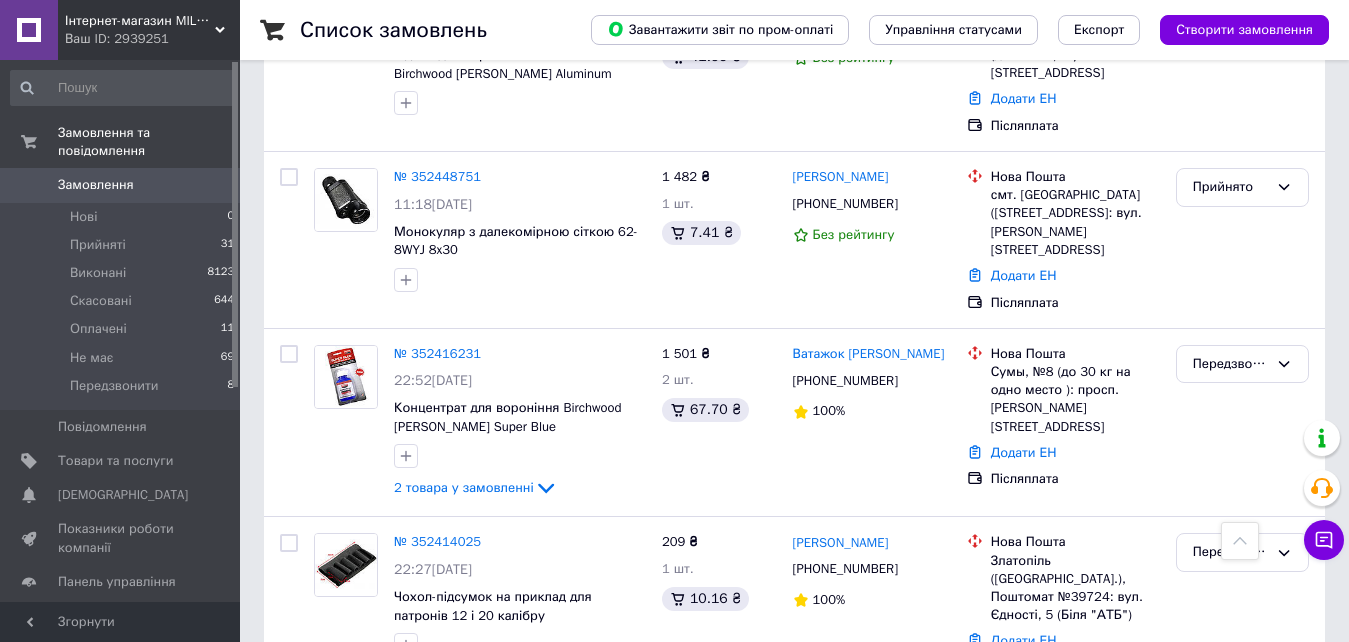 scroll, scrollTop: 1200, scrollLeft: 0, axis: vertical 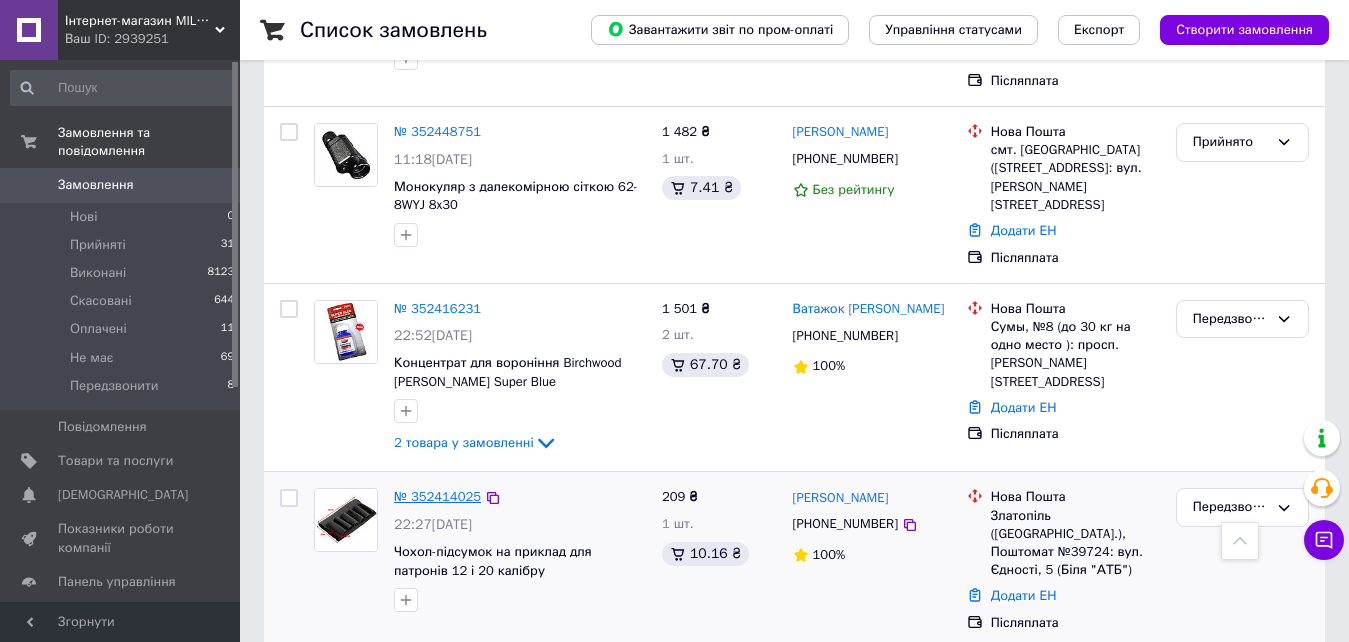 click on "№ 352414025" at bounding box center (437, 496) 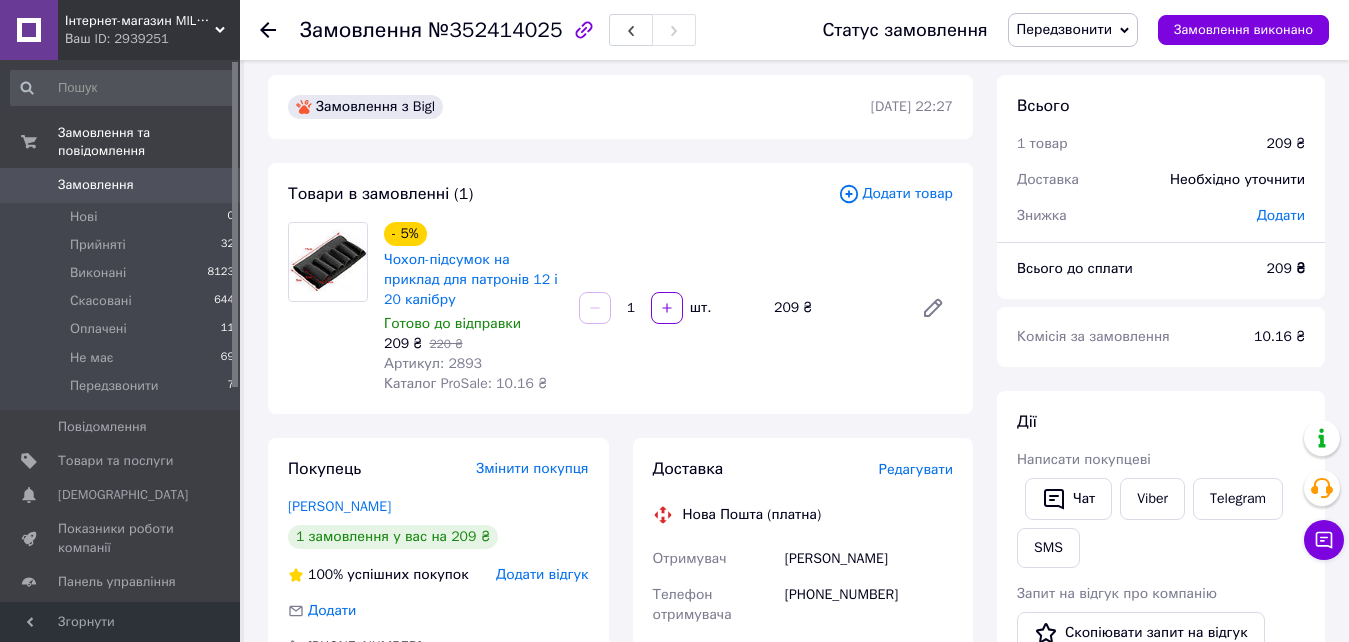 scroll, scrollTop: 0, scrollLeft: 0, axis: both 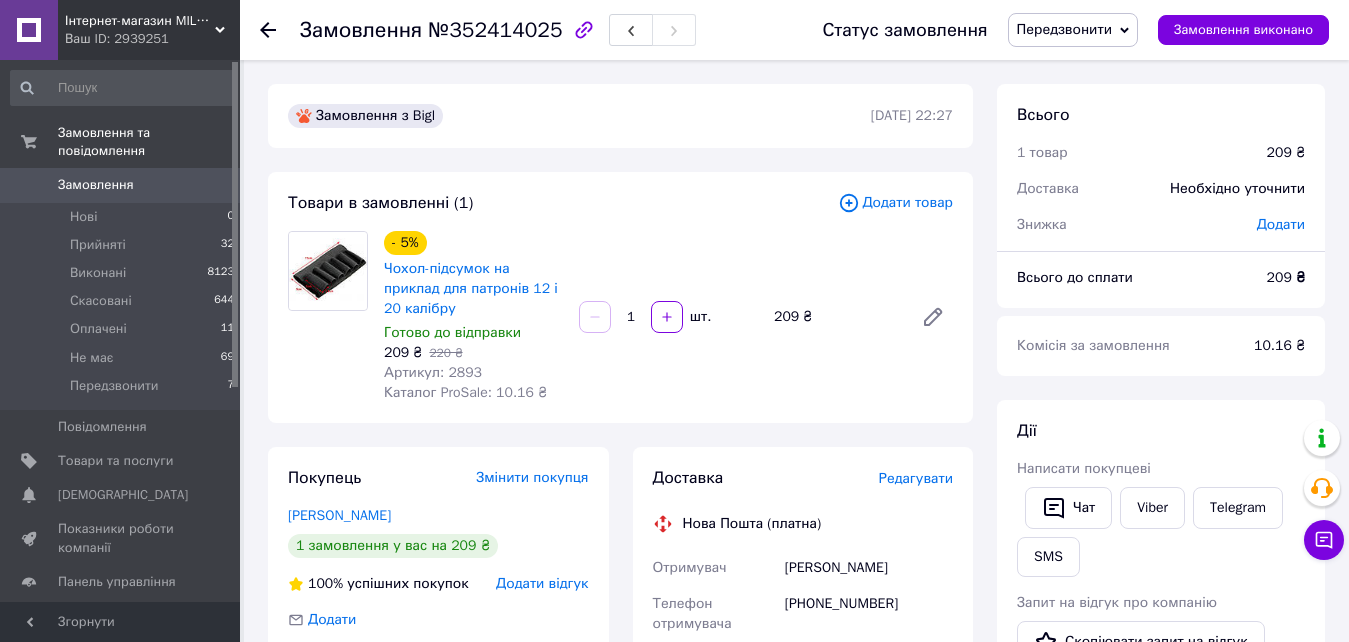 click on "Артикул: 2893" at bounding box center (433, 372) 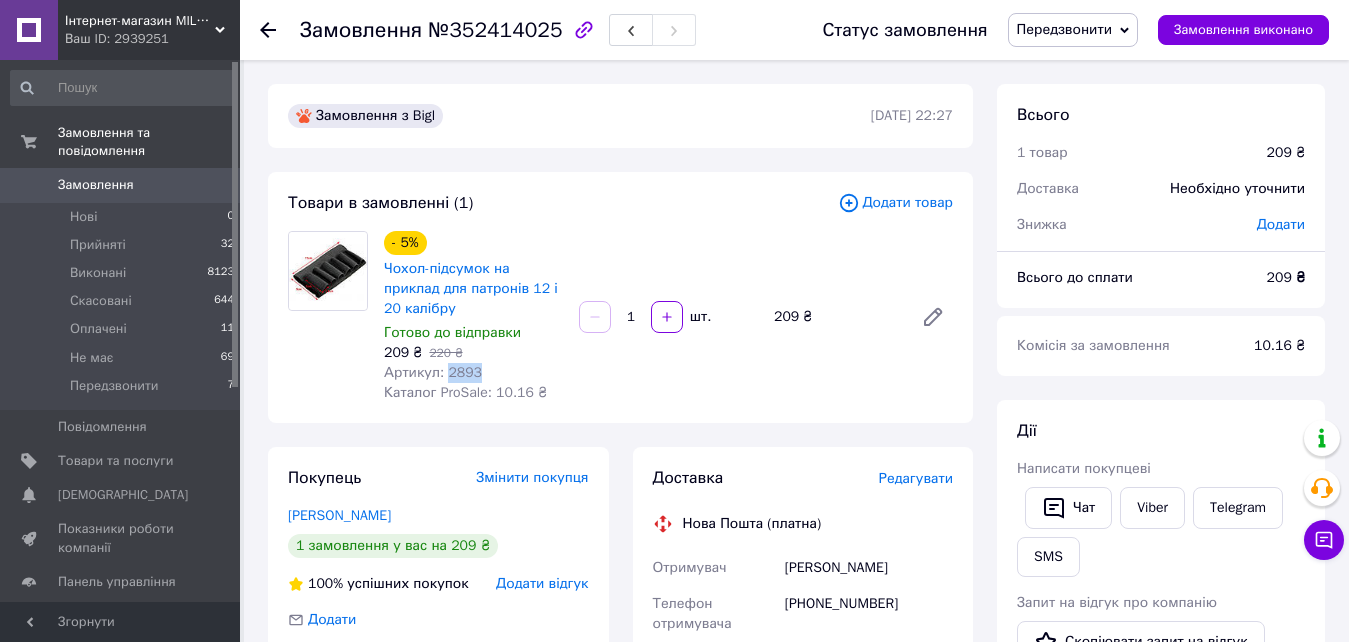 click on "Артикул: 2893" at bounding box center (433, 372) 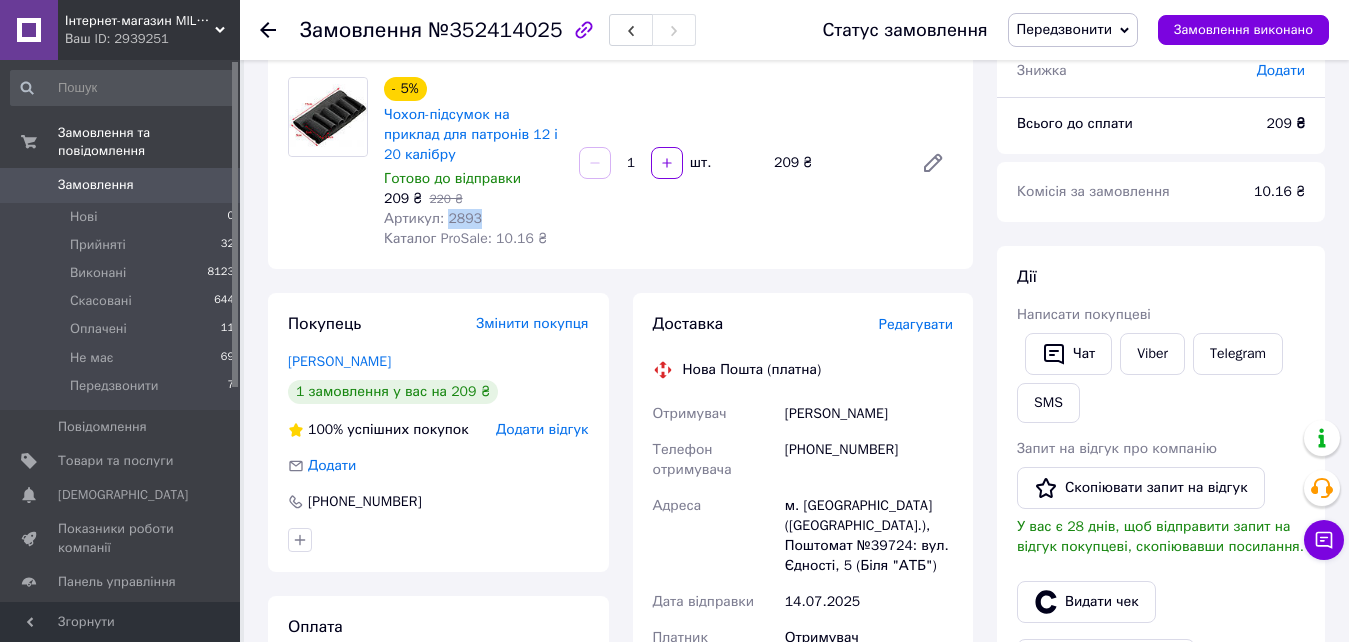 scroll, scrollTop: 200, scrollLeft: 0, axis: vertical 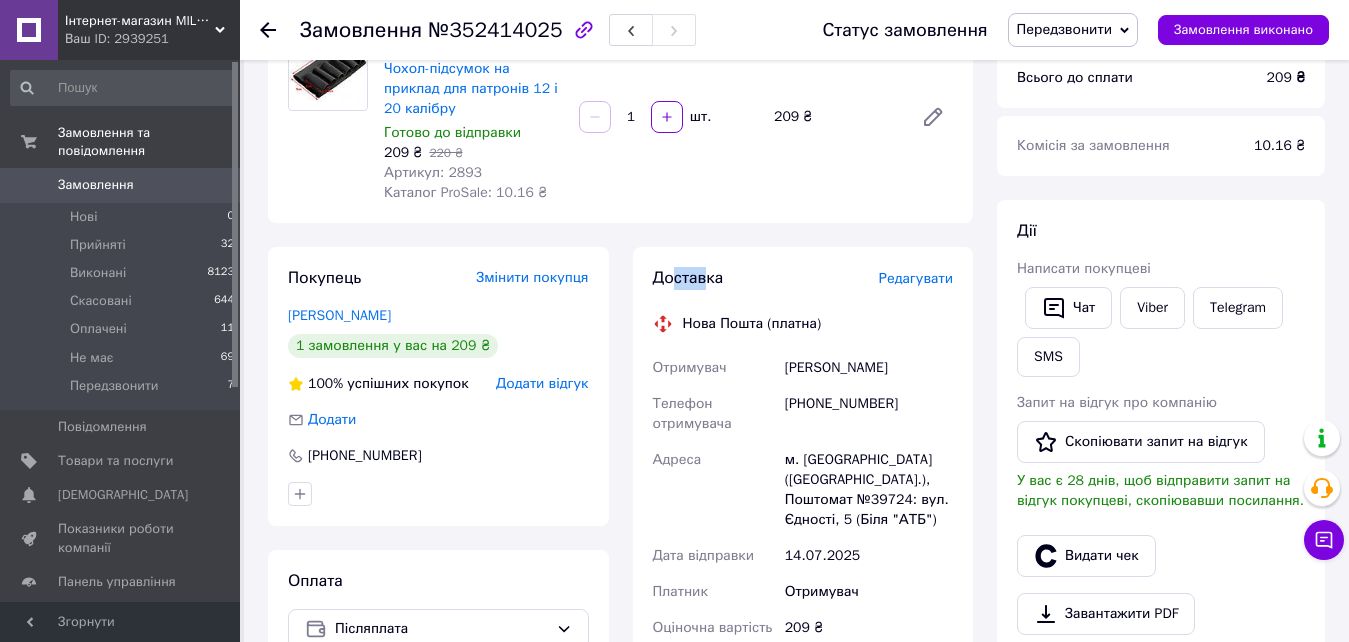 drag, startPoint x: 695, startPoint y: 277, endPoint x: 674, endPoint y: 277, distance: 21 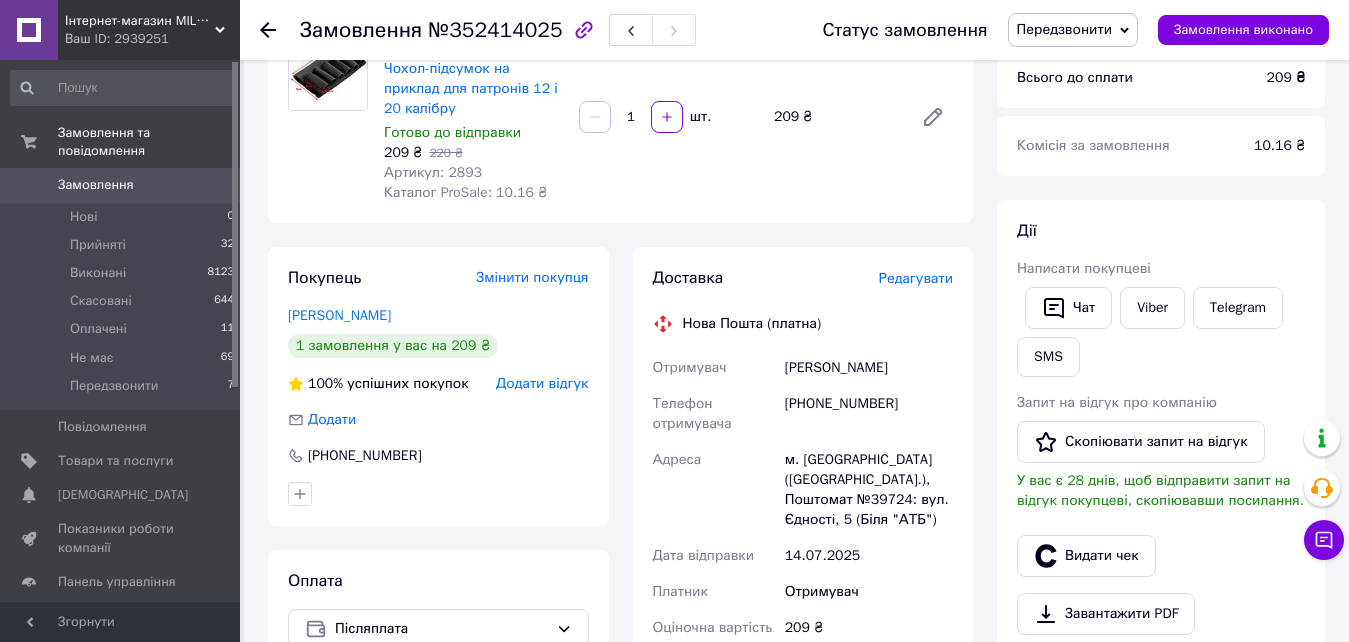 click on "Нова Пошта (платна)" at bounding box center (752, 324) 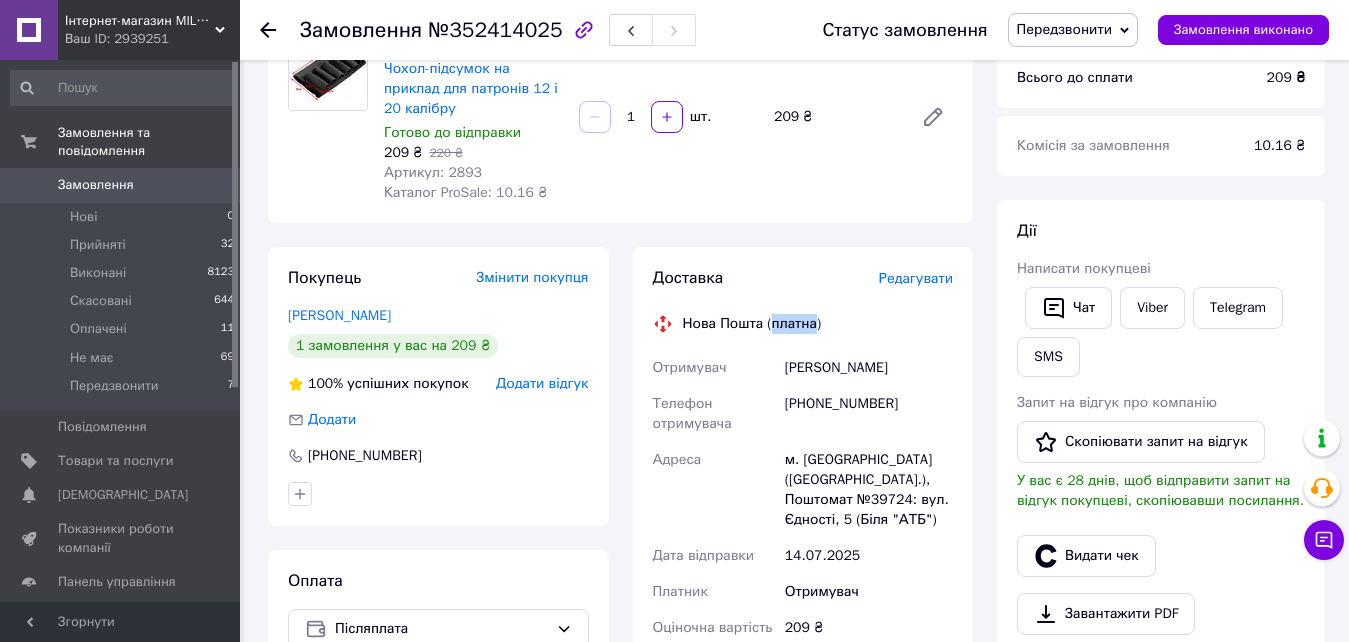 click on "Нова Пошта (платна)" at bounding box center (752, 324) 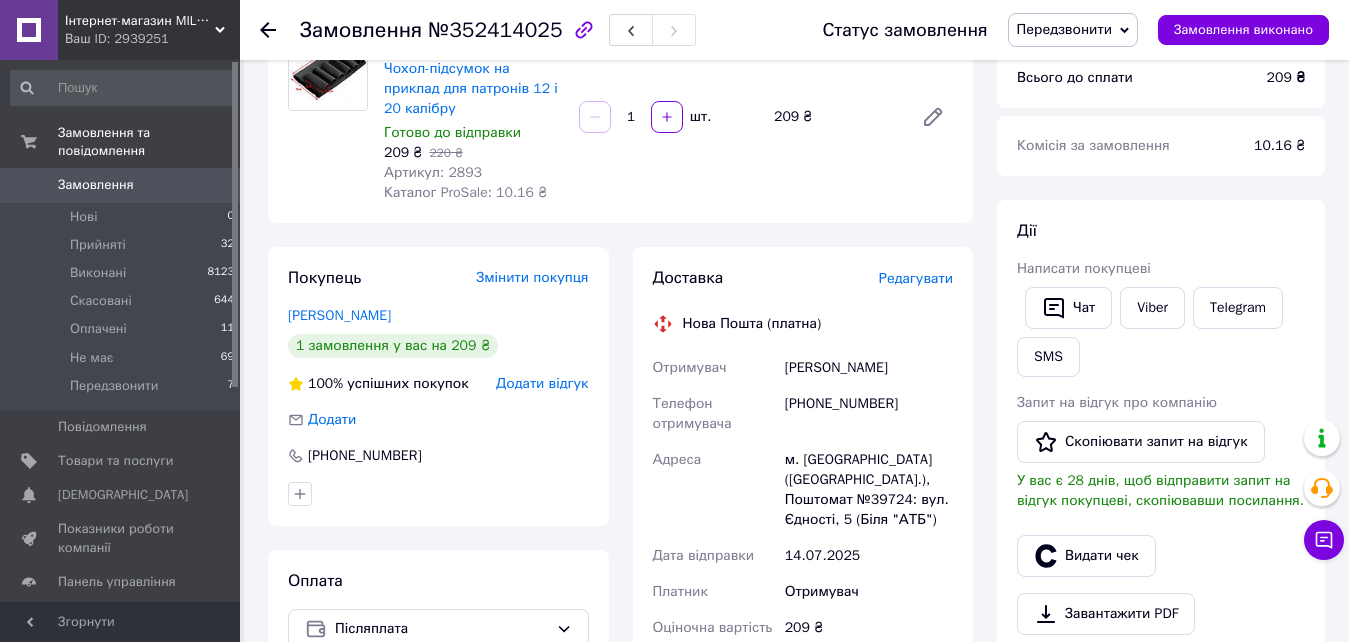 click on "Всього 1 товар 209 ₴ Доставка Необхідно уточнити Знижка Додати Всього до сплати 209 ₴ Комісія за замовлення 10.16 ₴ Дії Написати покупцеві   Чат Viber Telegram SMS Запит на відгук про компанію   Скопіювати запит на відгук У вас є 28 днів, щоб відправити запит на відгук покупцеві, скопіювавши посилання.   Видати чек   Завантажити PDF   Друк PDF   Дублювати замовлення Мітки Особисті нотатки, які бачите лише ви. З їх допомогою можна фільтрувати замовлення Примітки Залишилося 300 символів Очистити Зберегти" at bounding box center (1161, 561) 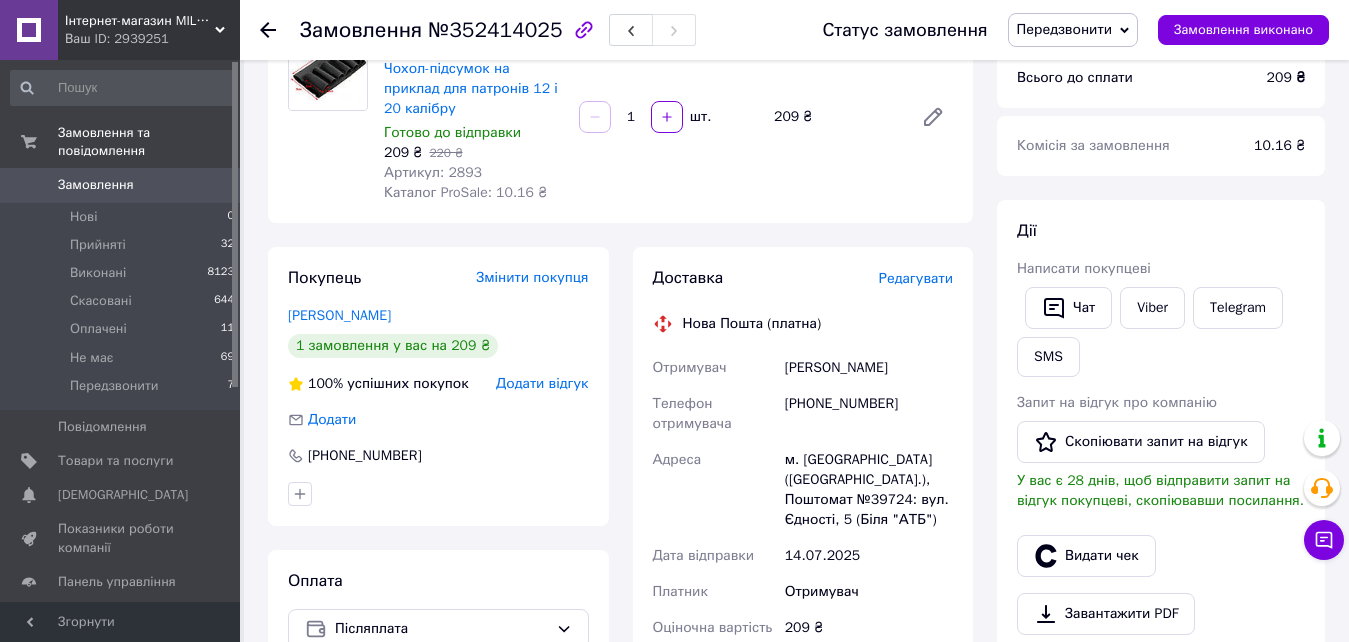 drag, startPoint x: 825, startPoint y: 356, endPoint x: 824, endPoint y: 369, distance: 13.038404 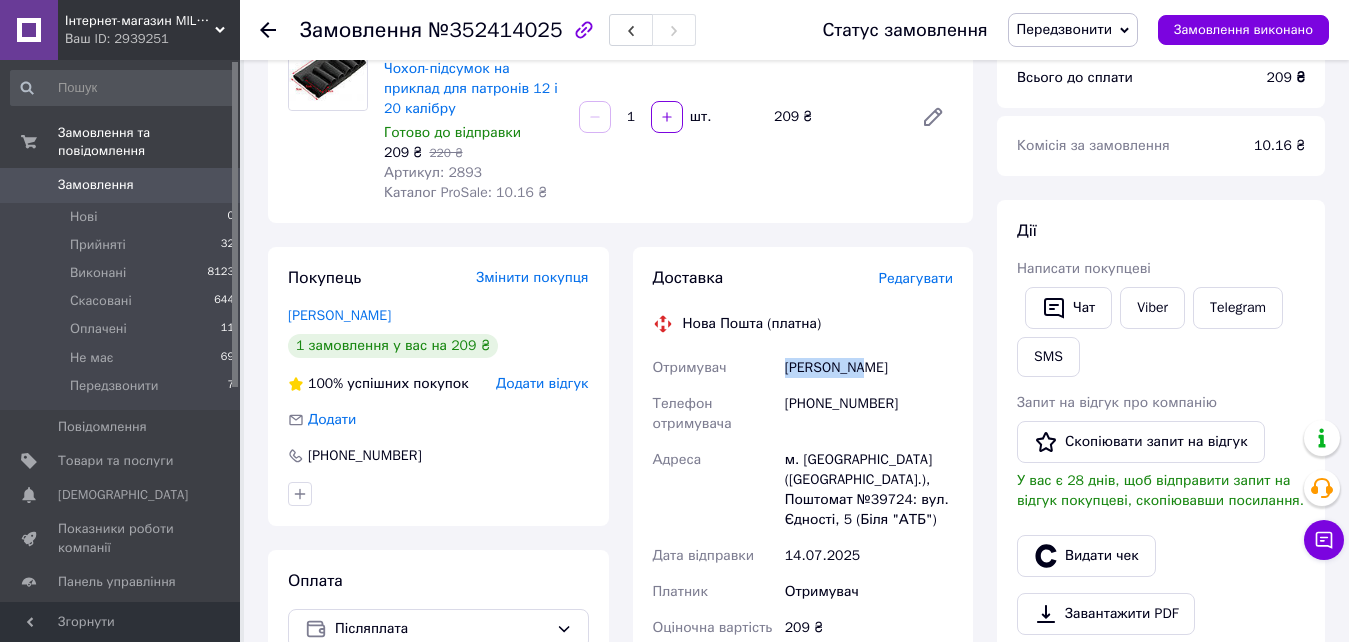 click on "Дружинець Юрій" at bounding box center (869, 368) 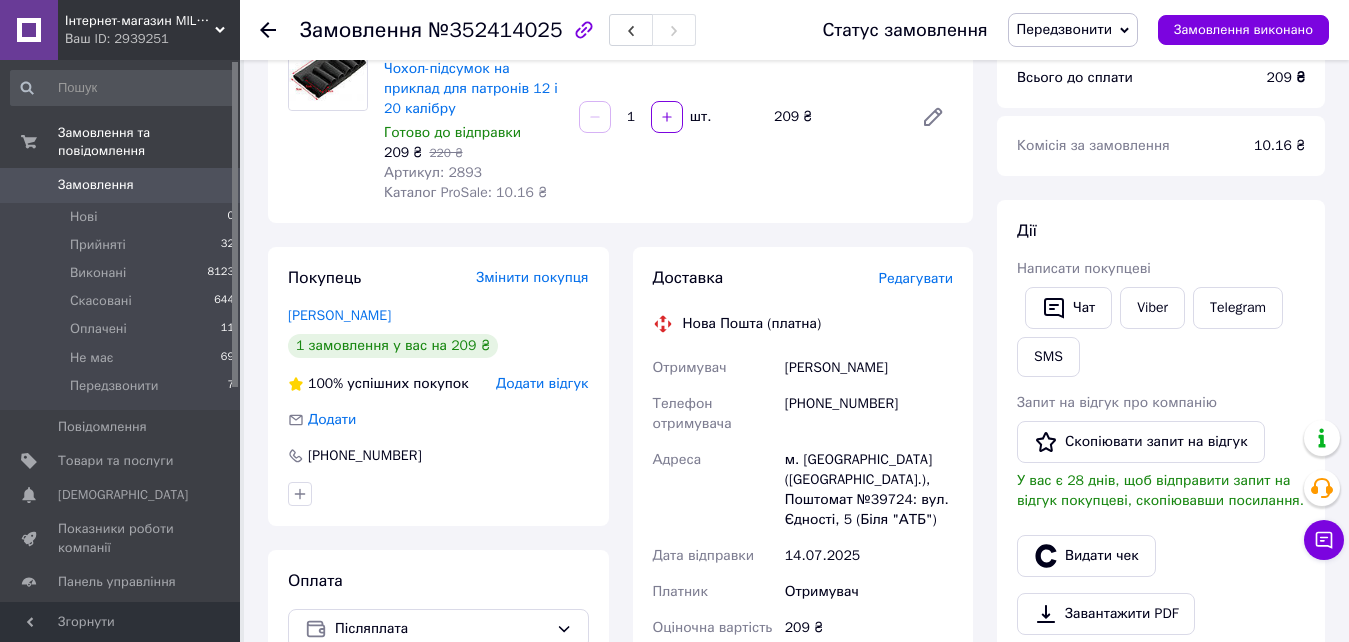 drag, startPoint x: 1321, startPoint y: 195, endPoint x: 1300, endPoint y: 202, distance: 22.135944 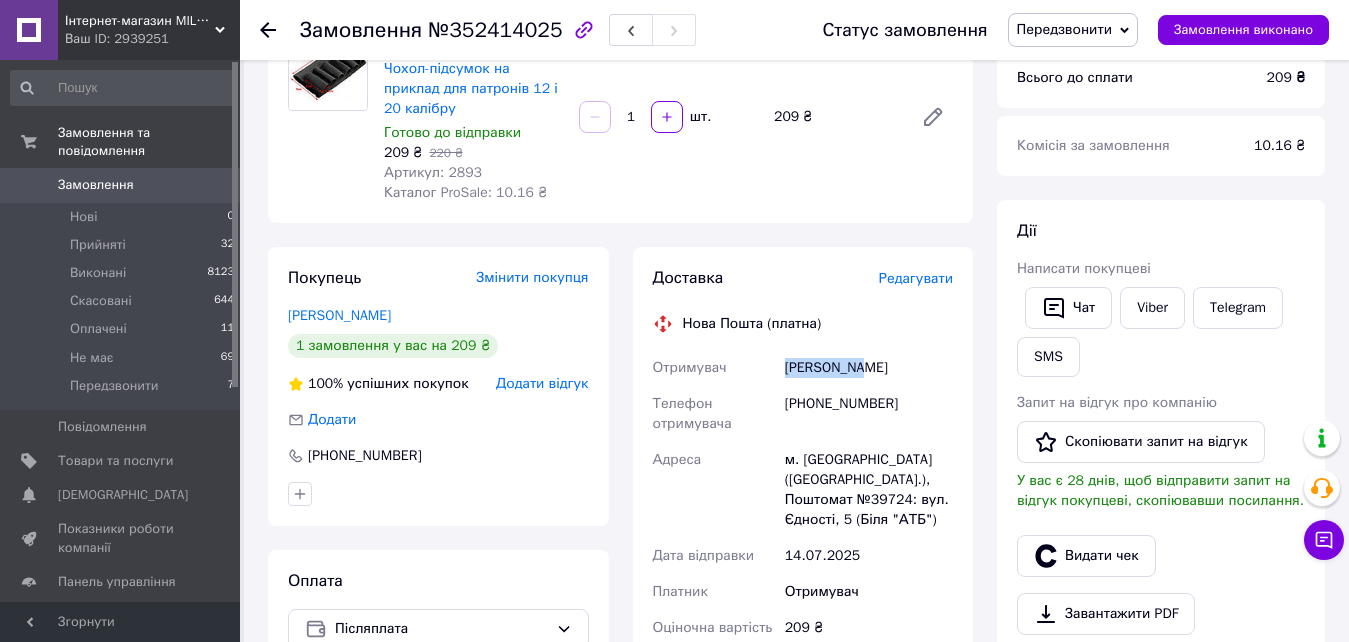 click on "Дружинець Юрій" at bounding box center [869, 368] 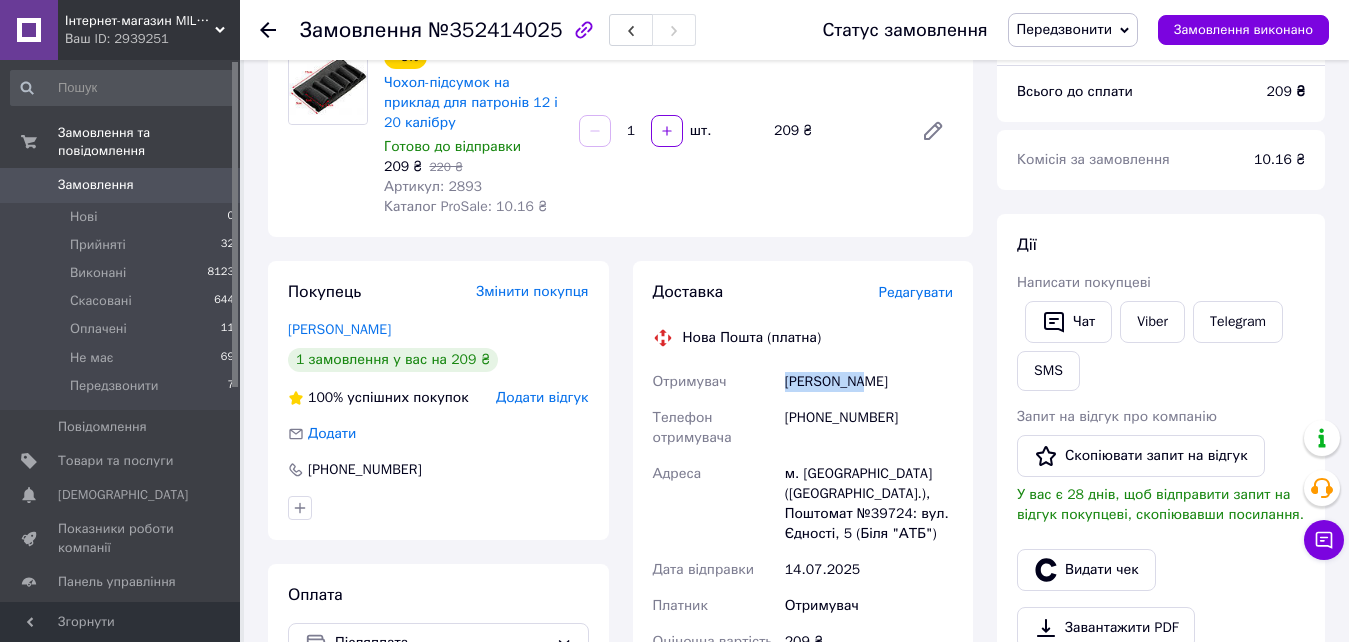 scroll, scrollTop: 400, scrollLeft: 0, axis: vertical 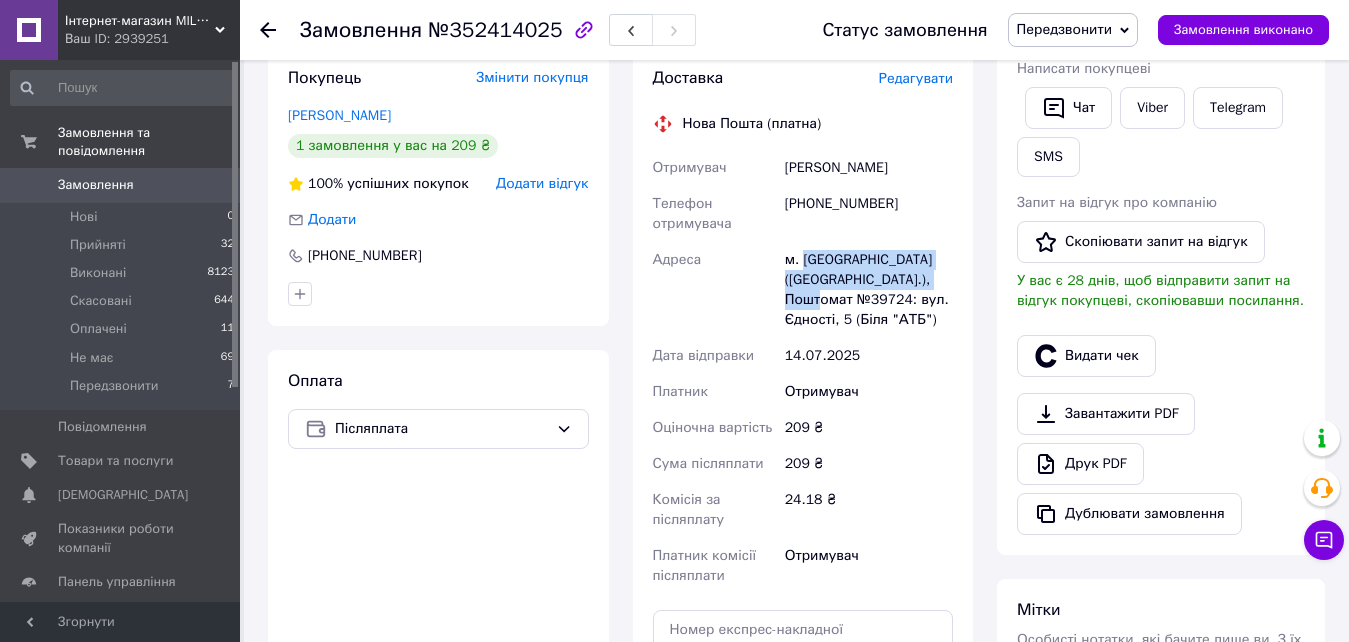 drag, startPoint x: 944, startPoint y: 280, endPoint x: 804, endPoint y: 263, distance: 141.02837 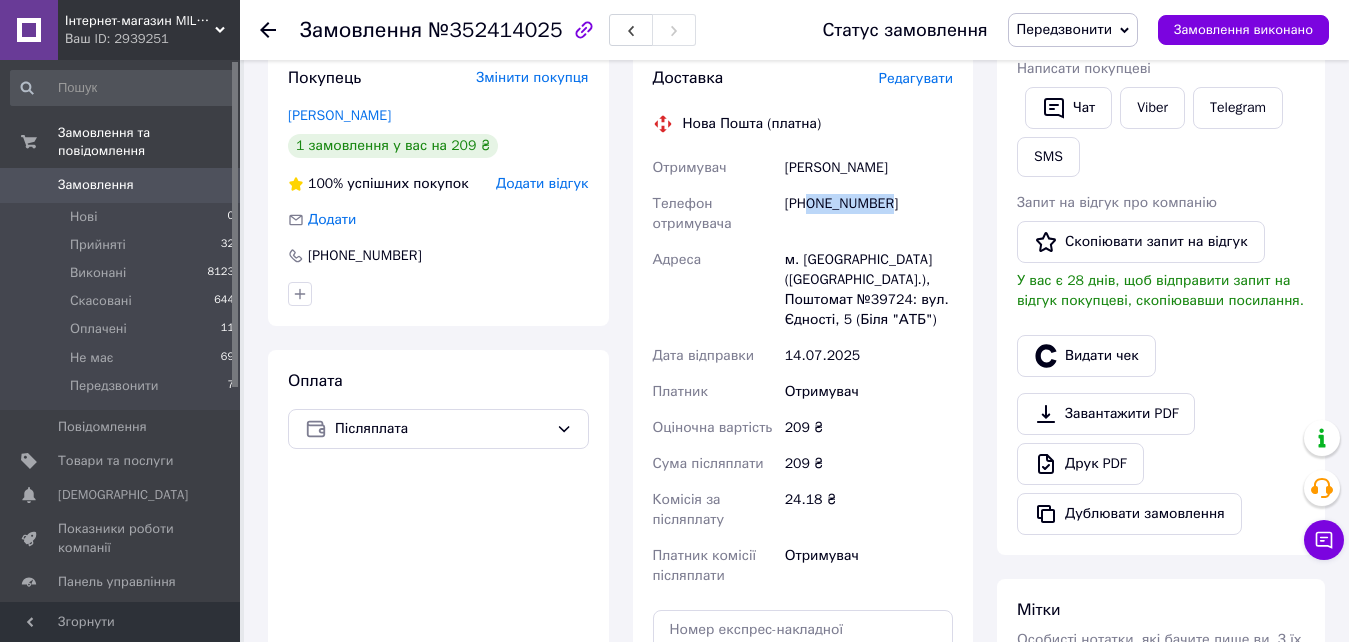 drag, startPoint x: 885, startPoint y: 199, endPoint x: 811, endPoint y: 203, distance: 74.10803 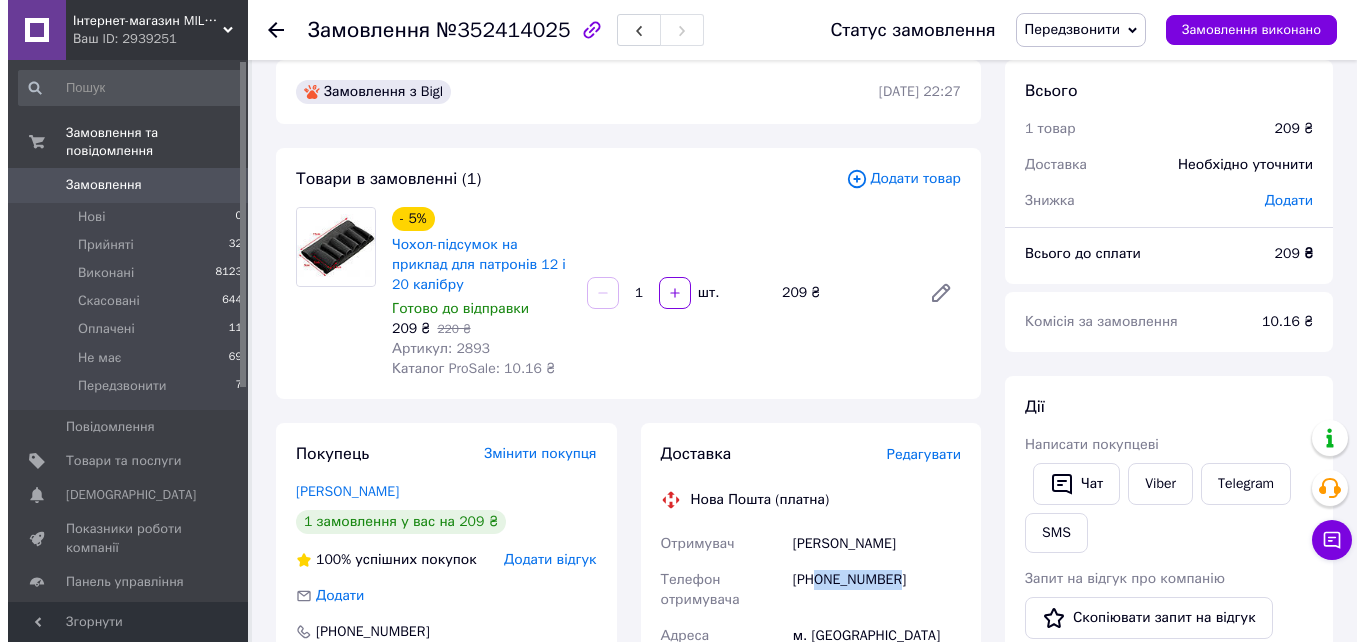 scroll, scrollTop: 0, scrollLeft: 0, axis: both 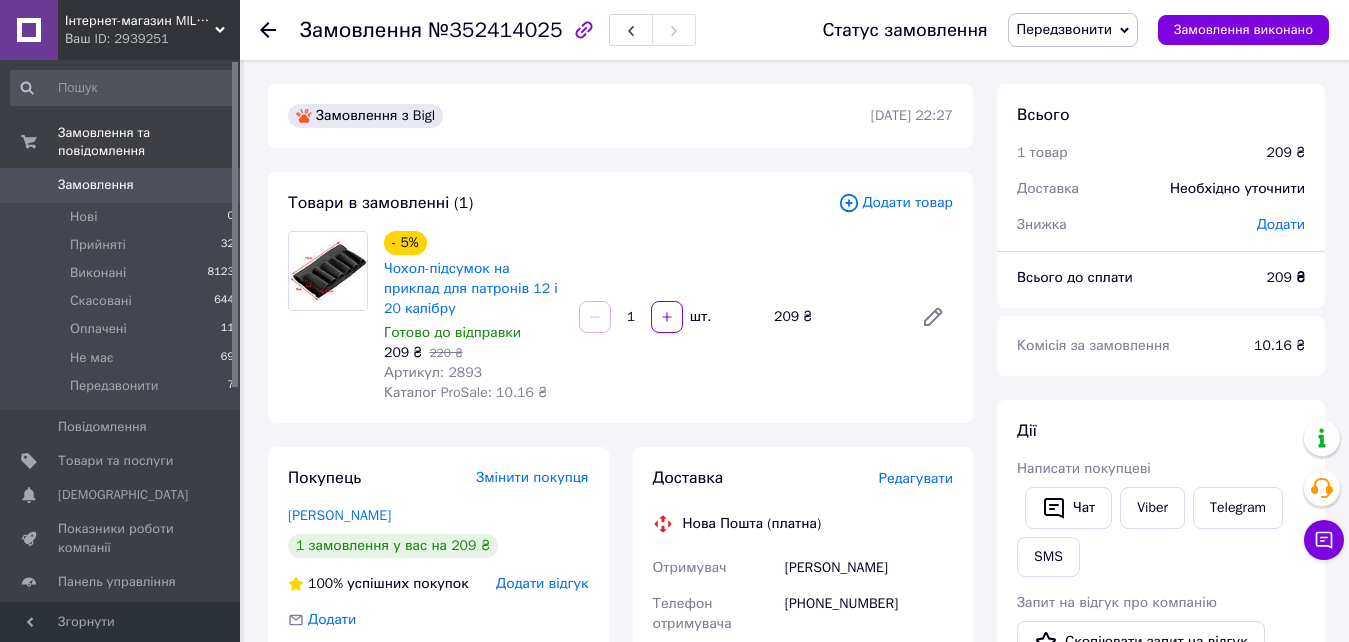 click on "- 5% Чохол-підсумок на приклад для патронів 12 і 20 калібру Готово до відправки 209 ₴   220 ₴ Артикул: 2893 Каталог ProSale: 10.16 ₴  1   шт. 209 ₴" at bounding box center [668, 317] 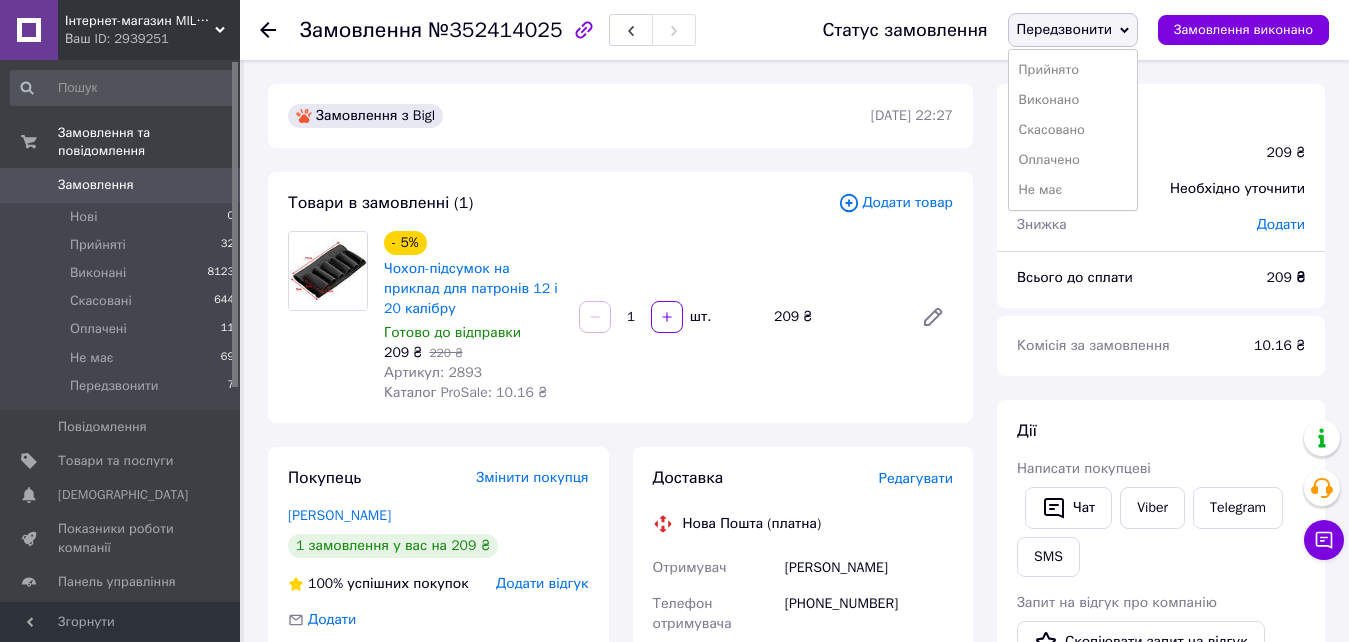 click on "Прийнято Виконано Скасовано Оплачено Не має" at bounding box center (1073, 130) 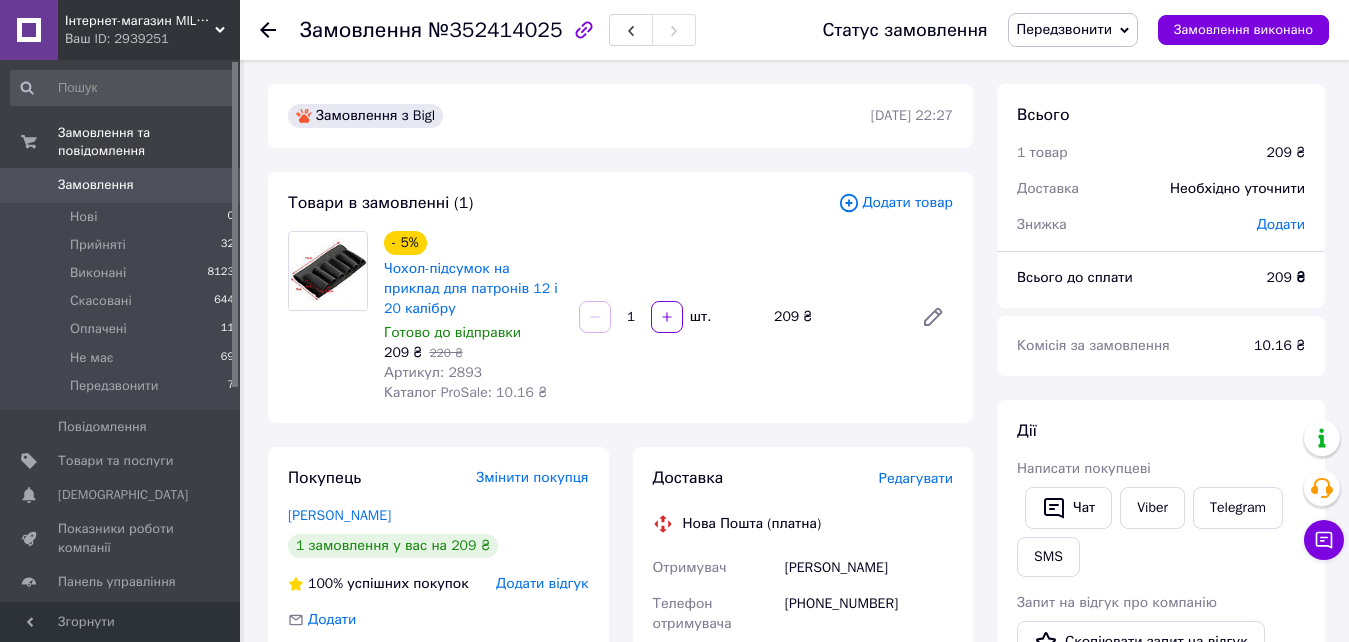 click on "Передзвонити" at bounding box center [1064, 29] 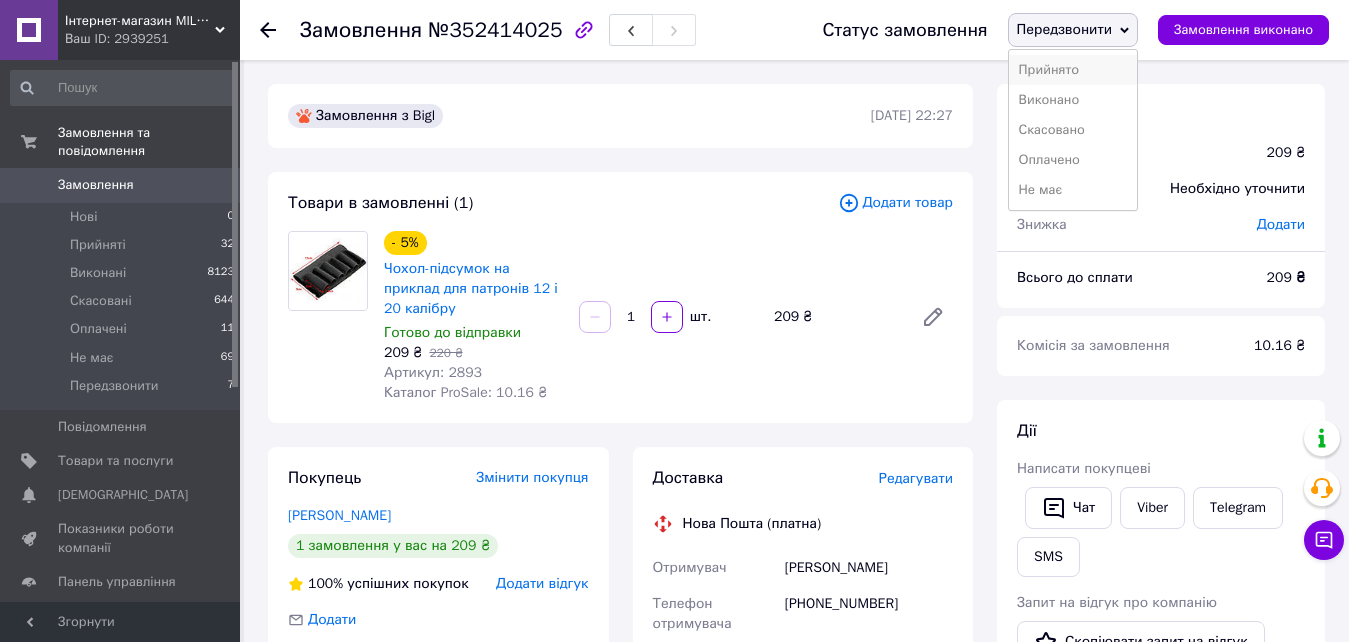 click on "Прийнято" at bounding box center (1073, 70) 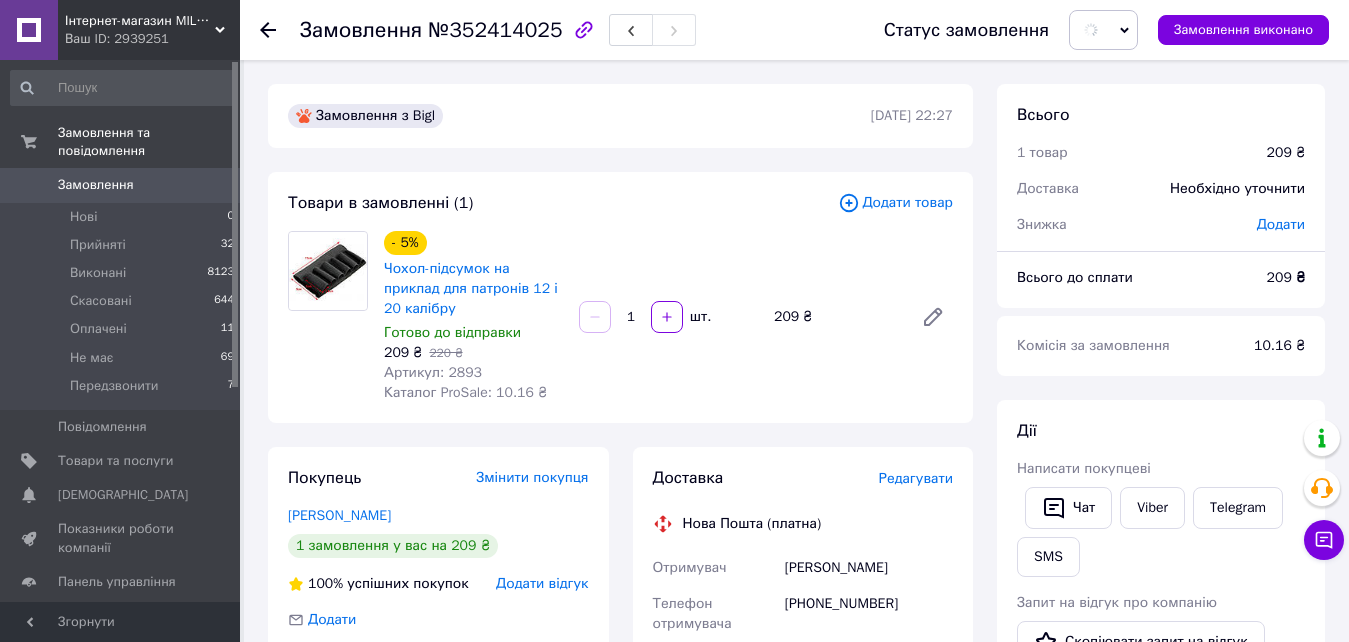 click on "+380995663796" at bounding box center [869, 614] 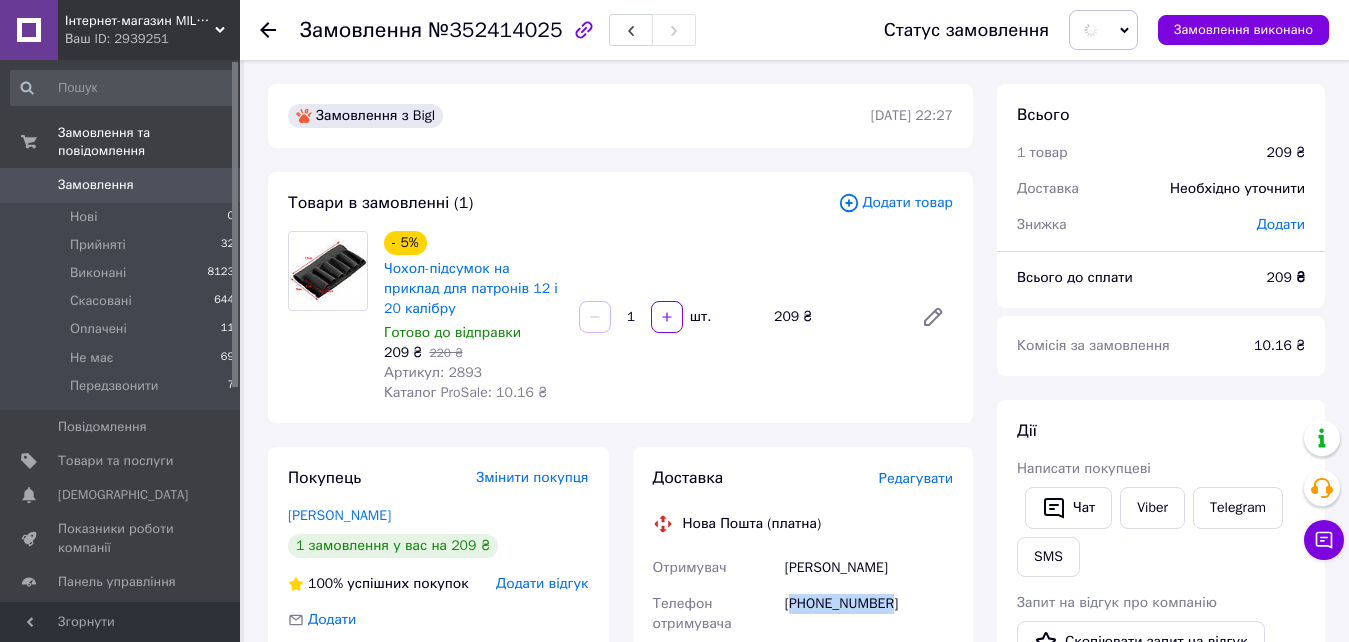 click on "+380995663796" at bounding box center (869, 614) 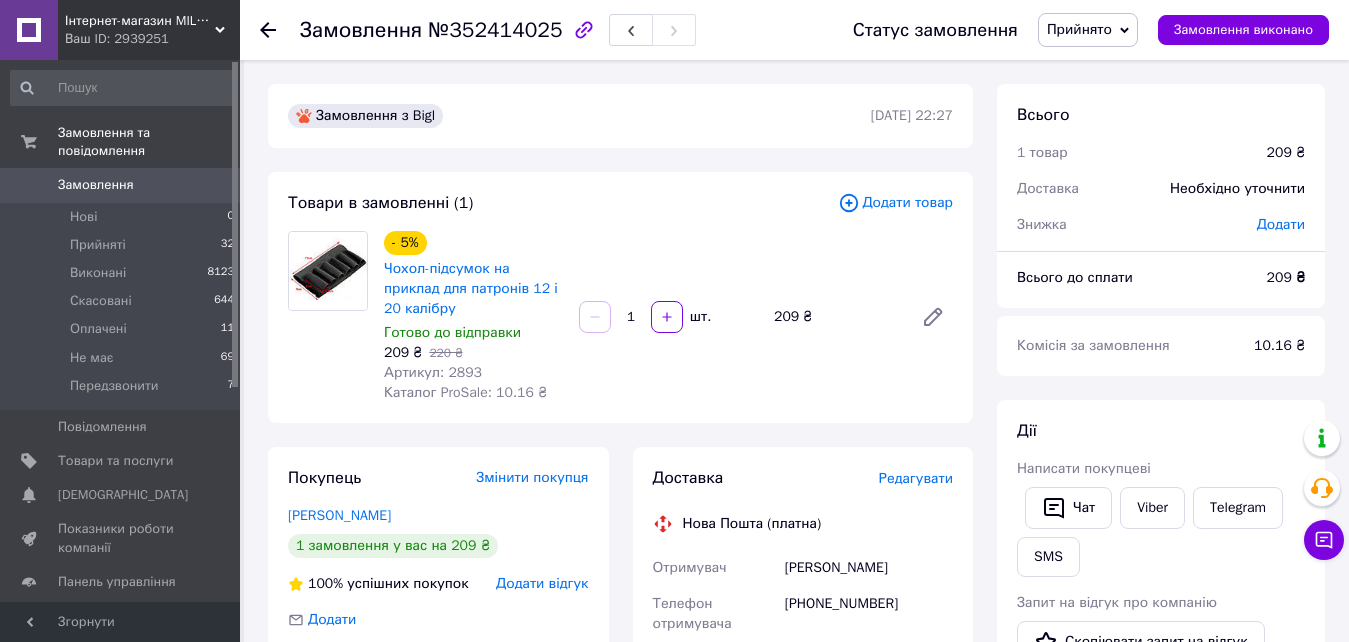 click on "Товари в замовленні (1) Додати товар - 5% Чохол-підсумок на приклад для патронів 12 і 20 калібру Готово до відправки 209 ₴   220 ₴ Артикул: 2893 Каталог ProSale: 10.16 ₴  1   шт. 209 ₴" at bounding box center (620, 297) 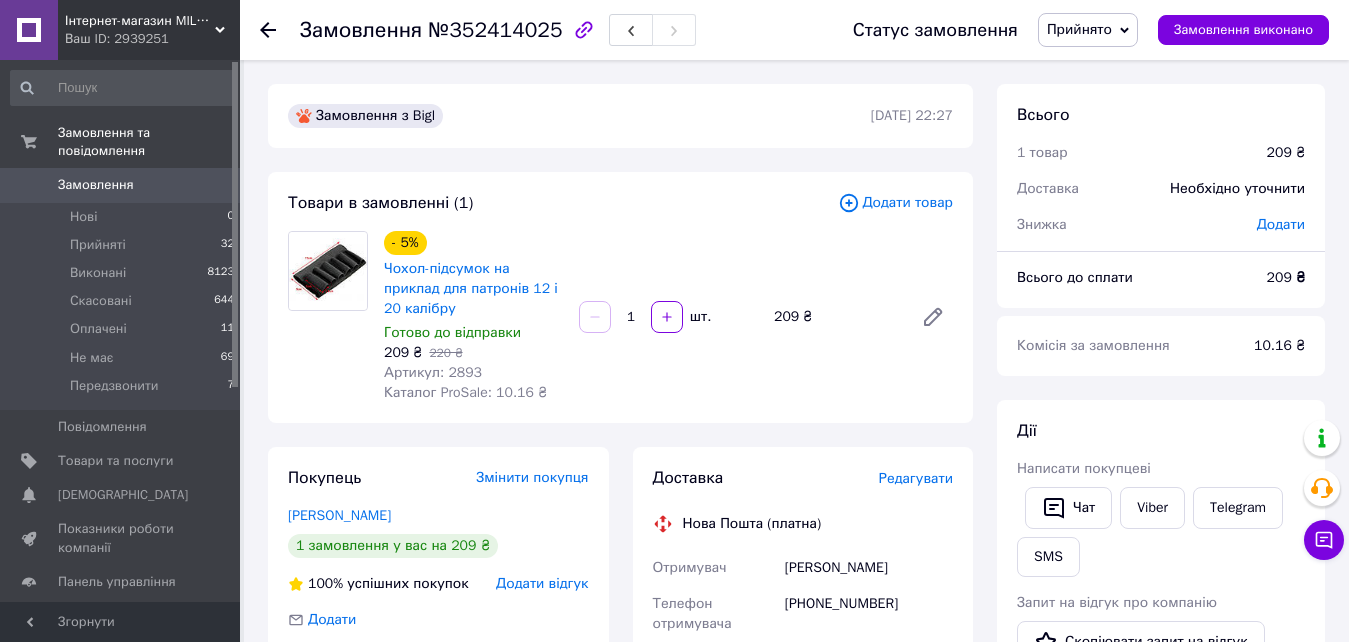 click on "Замовлення" at bounding box center (96, 185) 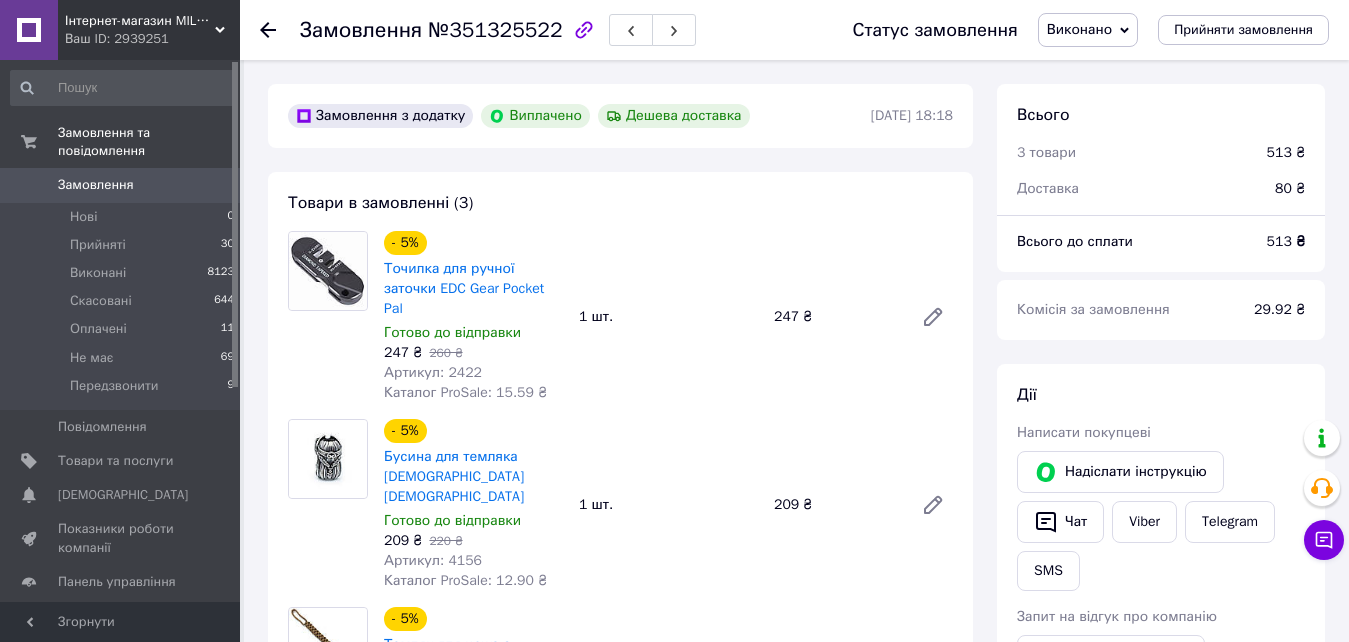 scroll, scrollTop: 0, scrollLeft: 0, axis: both 